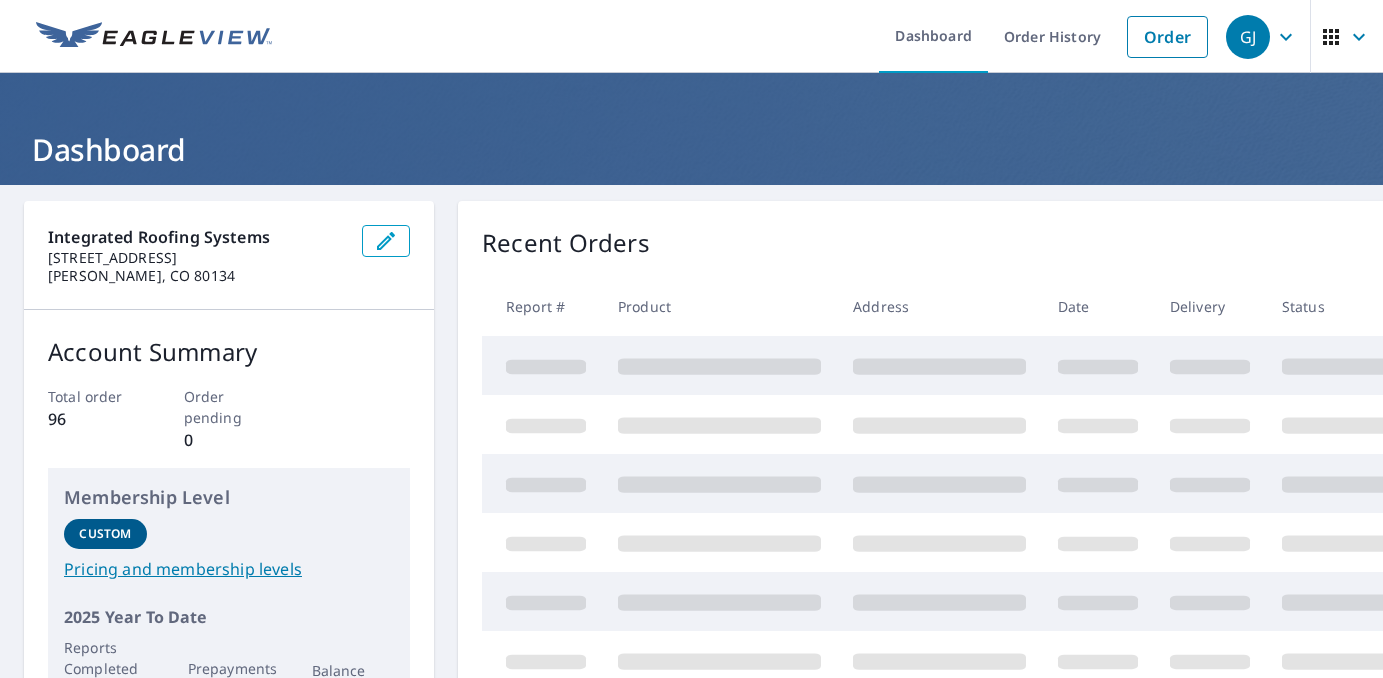 scroll, scrollTop: 0, scrollLeft: 0, axis: both 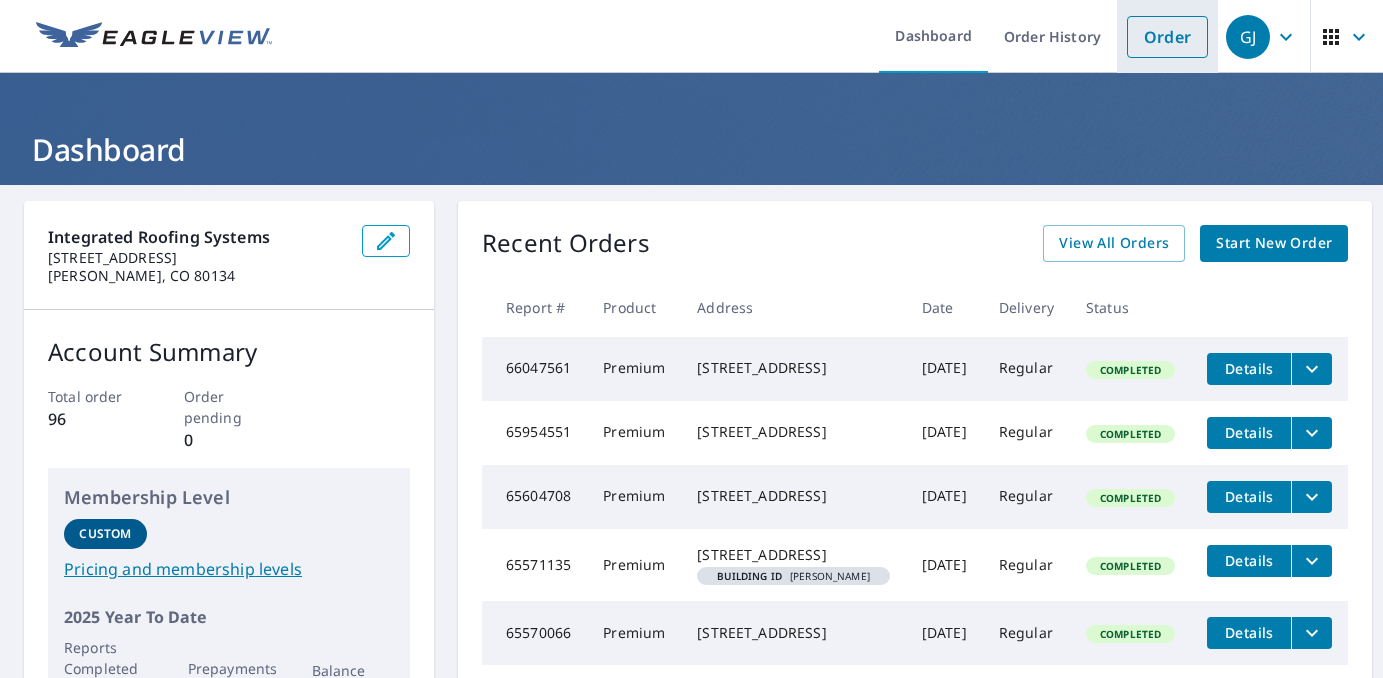 drag, startPoint x: 1178, startPoint y: 41, endPoint x: 1158, endPoint y: 71, distance: 36.05551 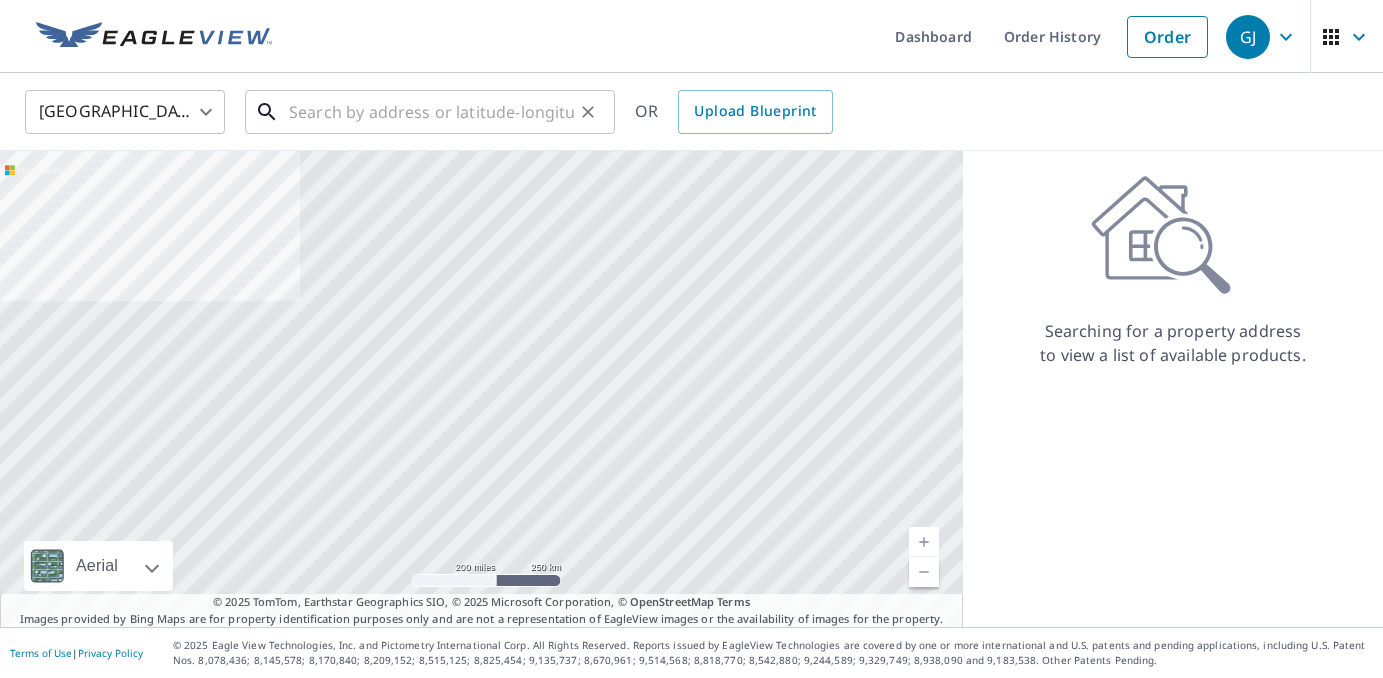 click at bounding box center [431, 112] 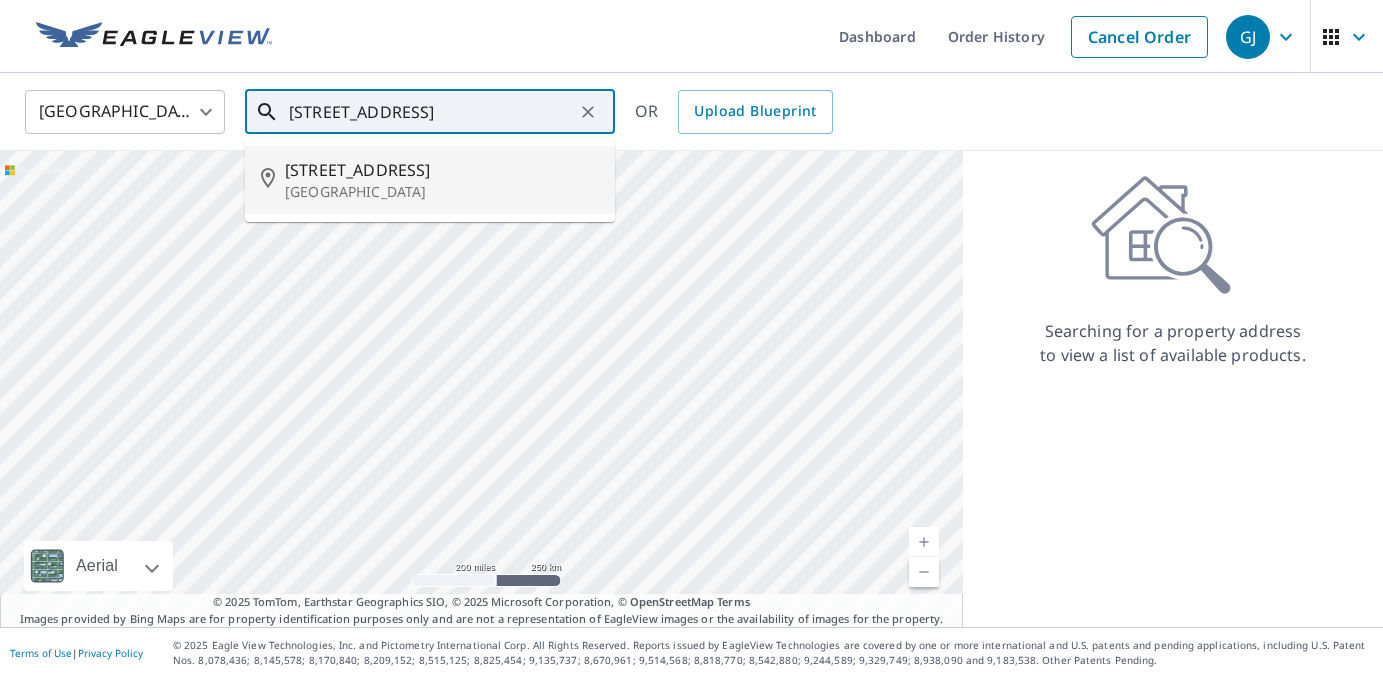 click on "[STREET_ADDRESS]" at bounding box center (442, 170) 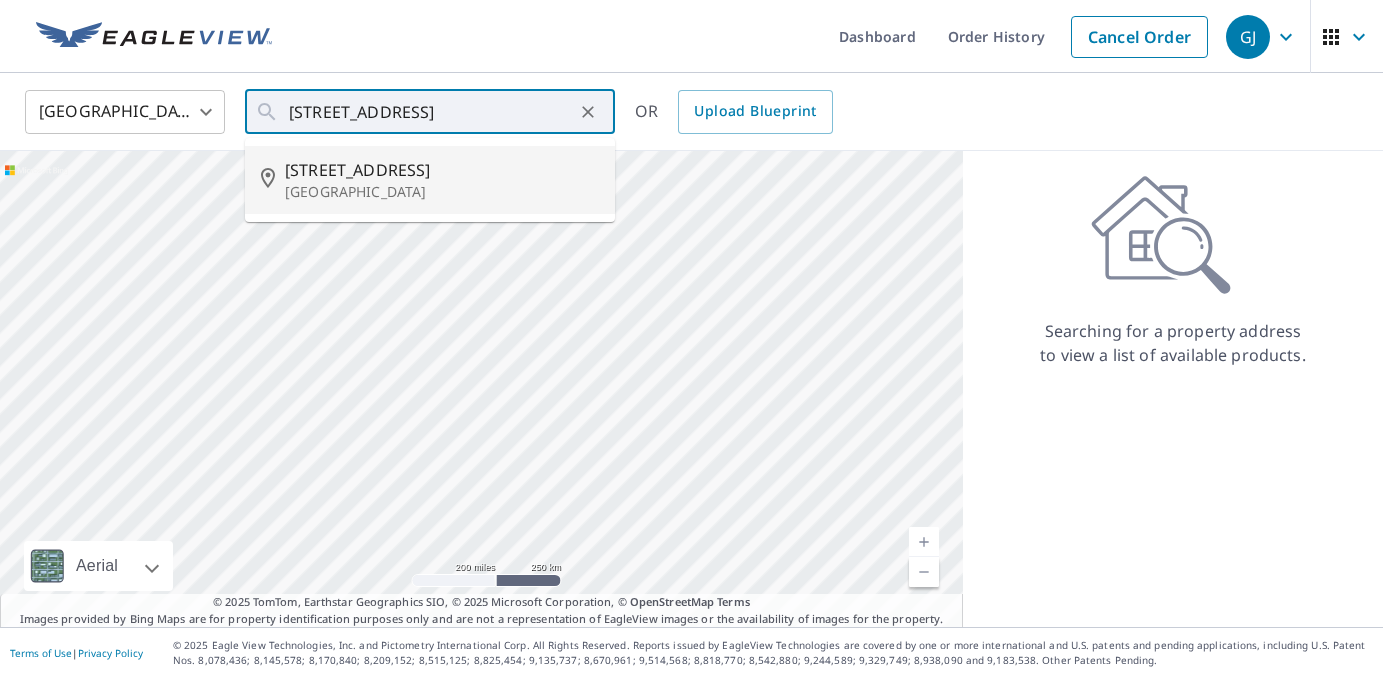 type on "[STREET_ADDRESS][PERSON_NAME]" 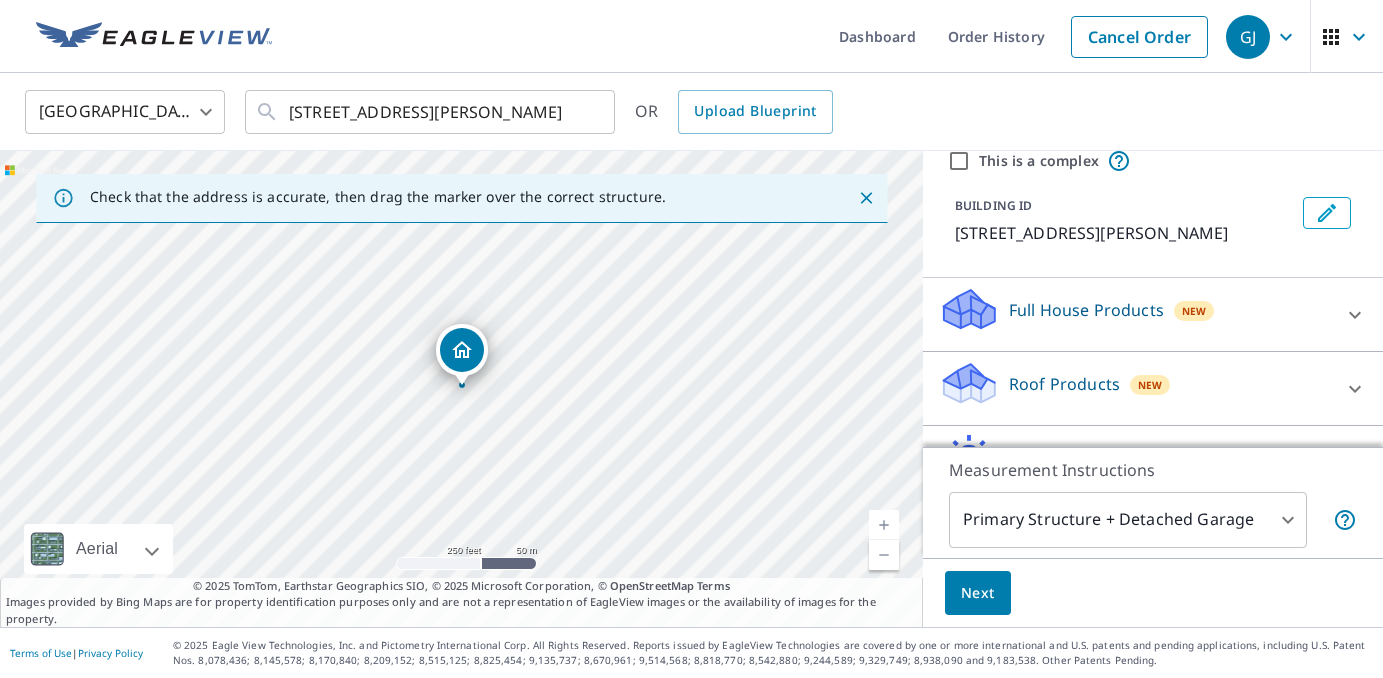 scroll, scrollTop: 81, scrollLeft: 0, axis: vertical 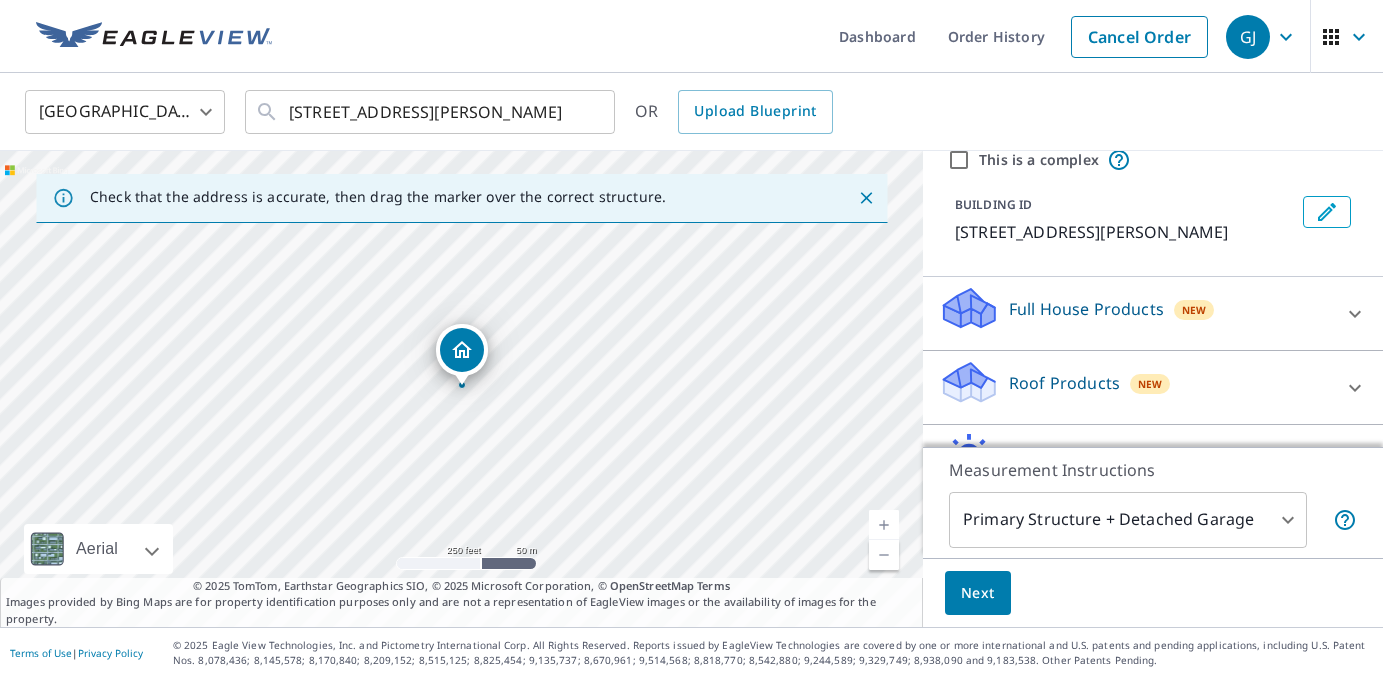 click 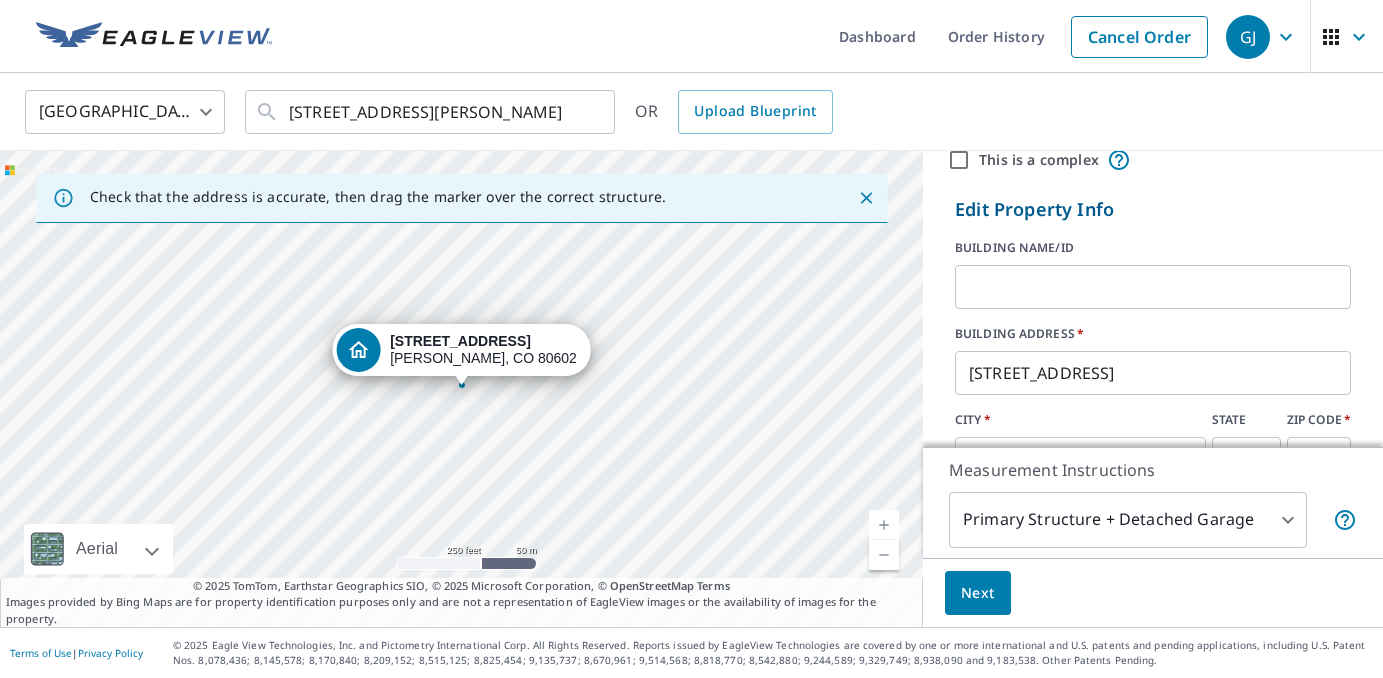 click at bounding box center [1153, 287] 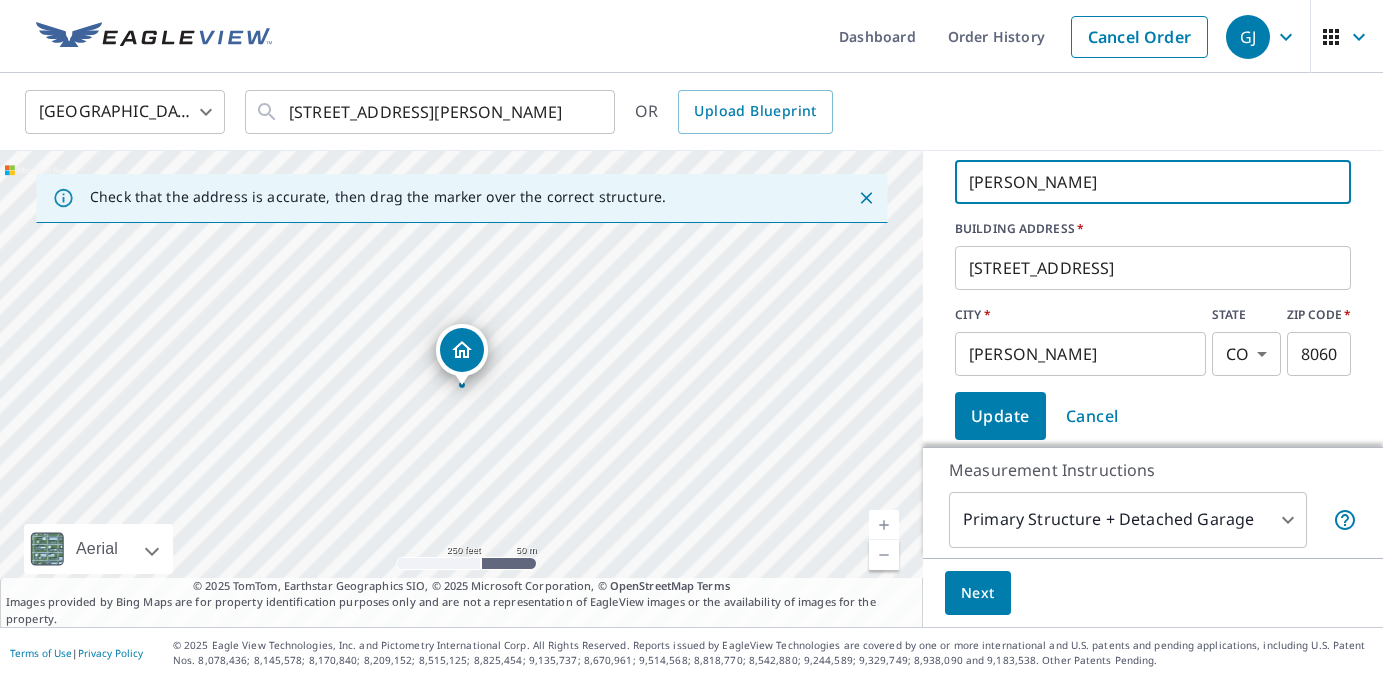 scroll, scrollTop: 191, scrollLeft: 0, axis: vertical 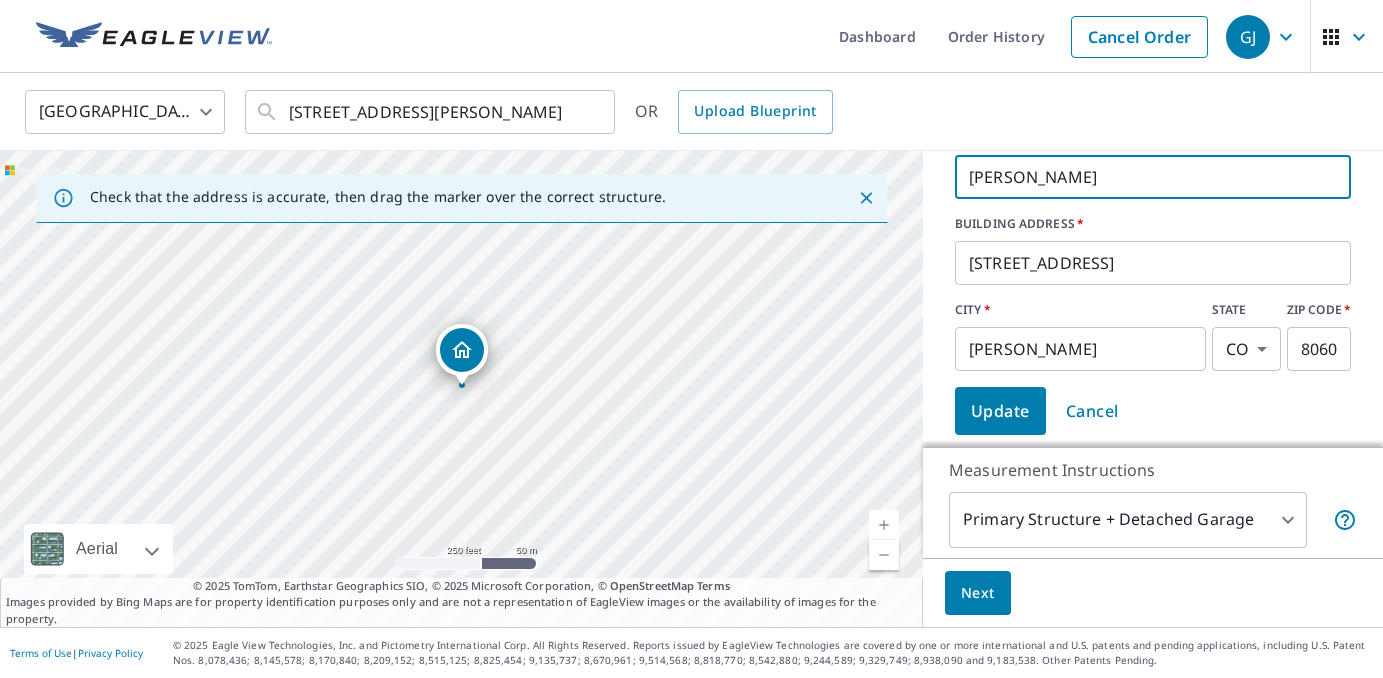type on "[PERSON_NAME]" 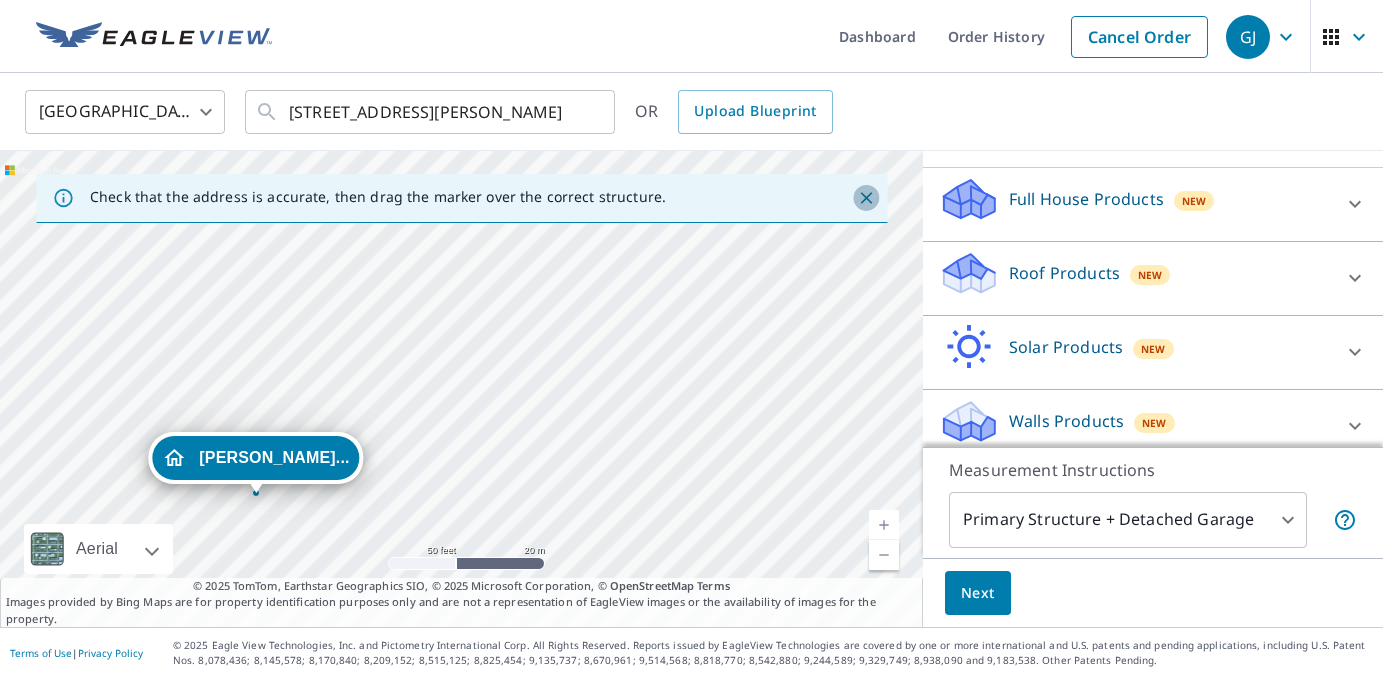 drag, startPoint x: 869, startPoint y: 193, endPoint x: 886, endPoint y: 222, distance: 33.61547 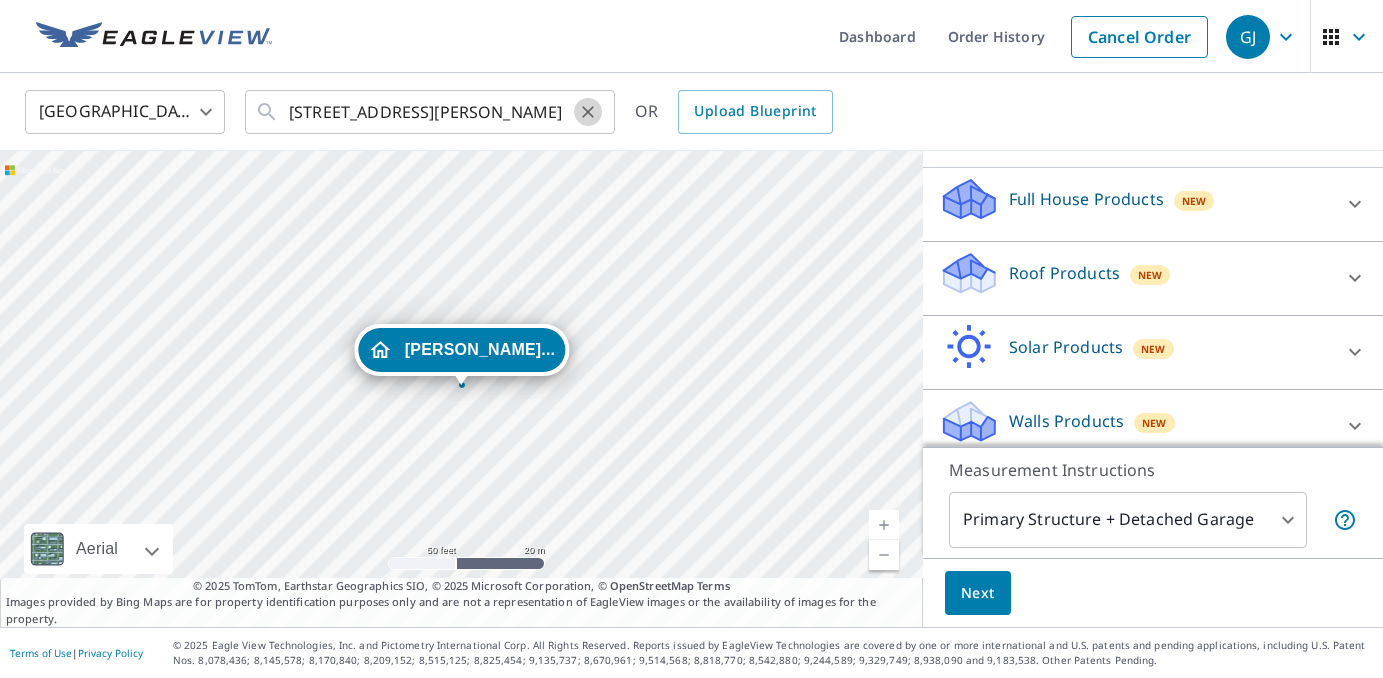 click 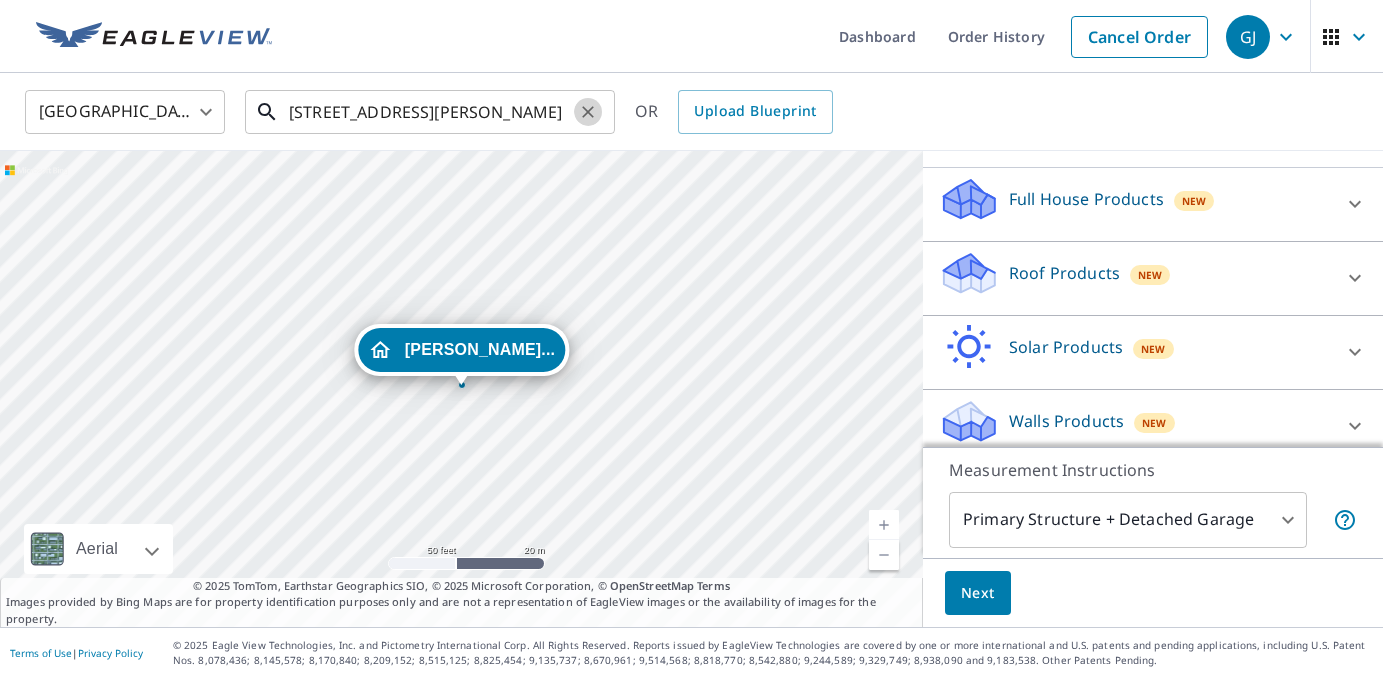 type 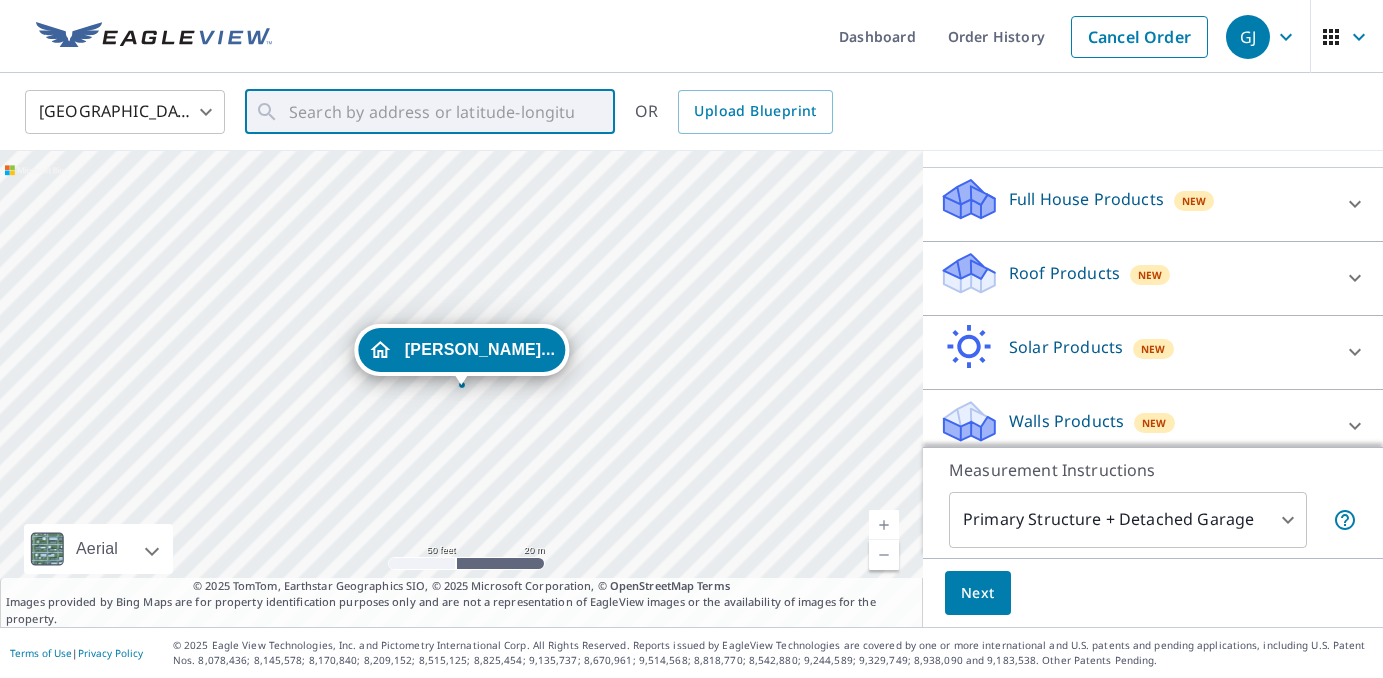 click on "Next" at bounding box center [978, 593] 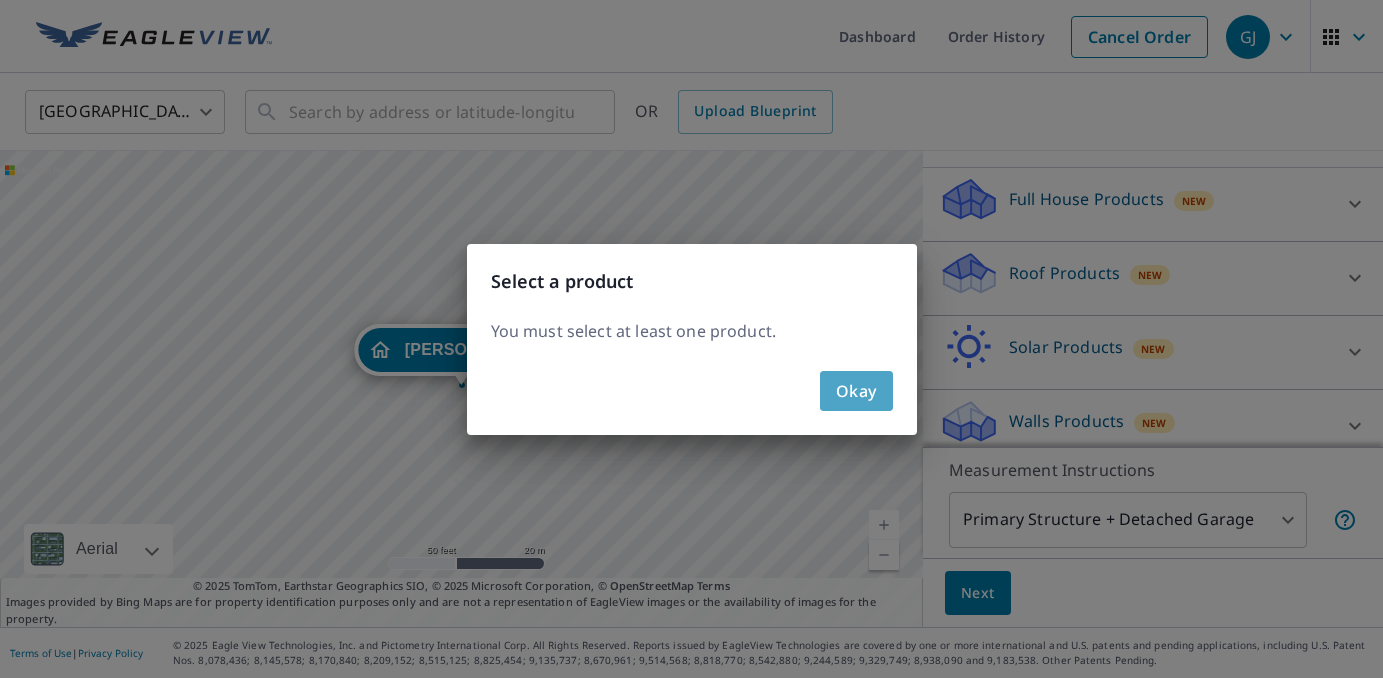 drag, startPoint x: 848, startPoint y: 395, endPoint x: 879, endPoint y: 396, distance: 31.016125 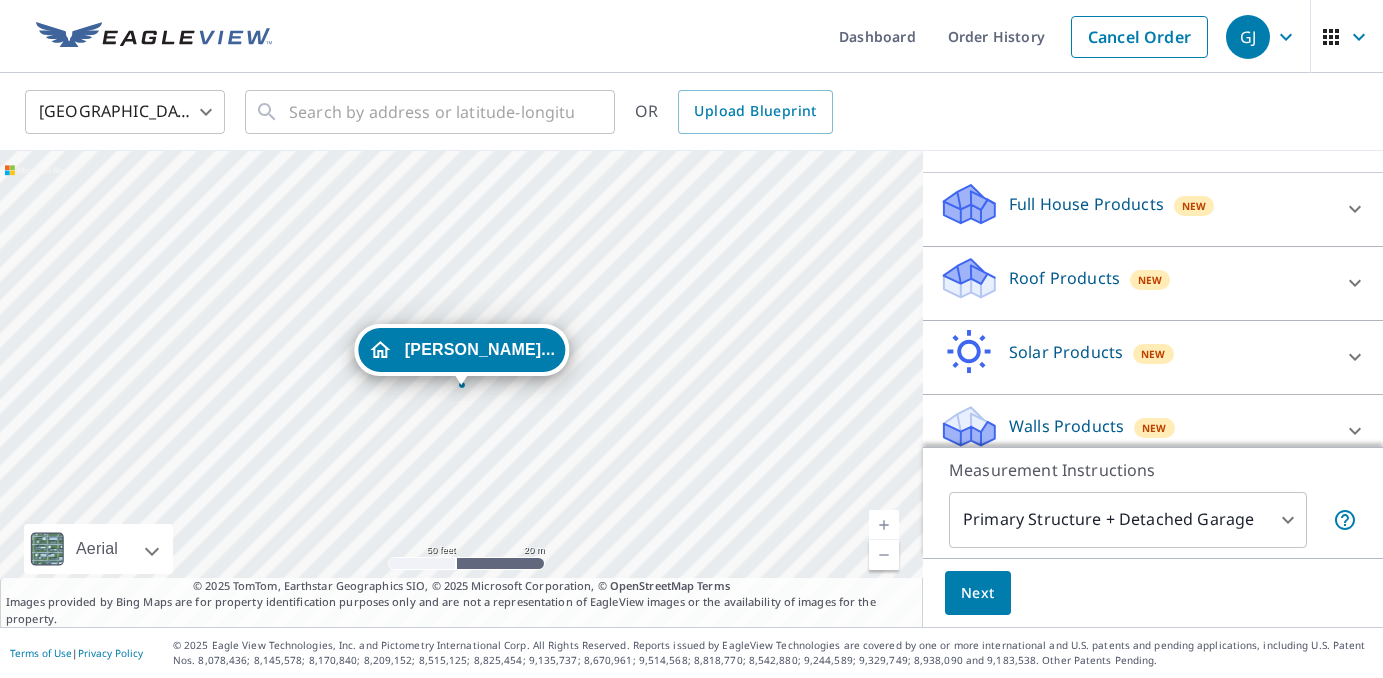 scroll, scrollTop: 209, scrollLeft: 0, axis: vertical 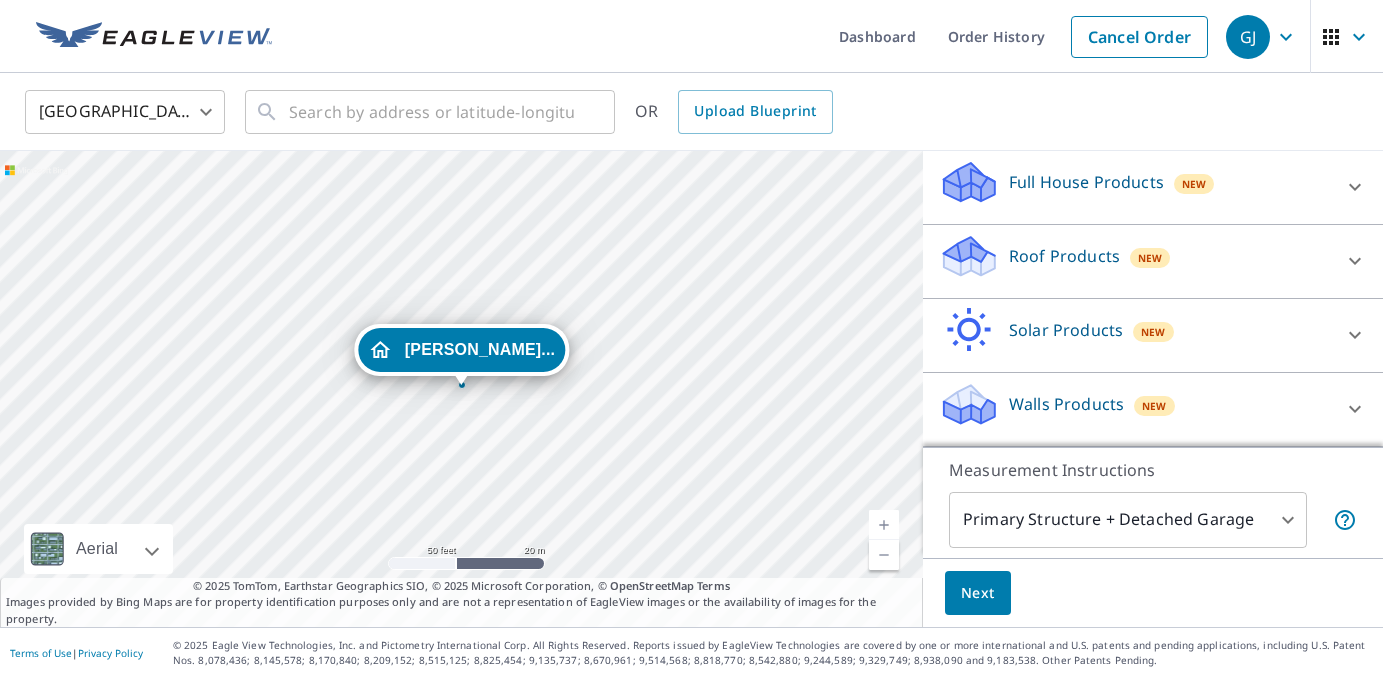 click on "Roof Products New" at bounding box center (1135, 261) 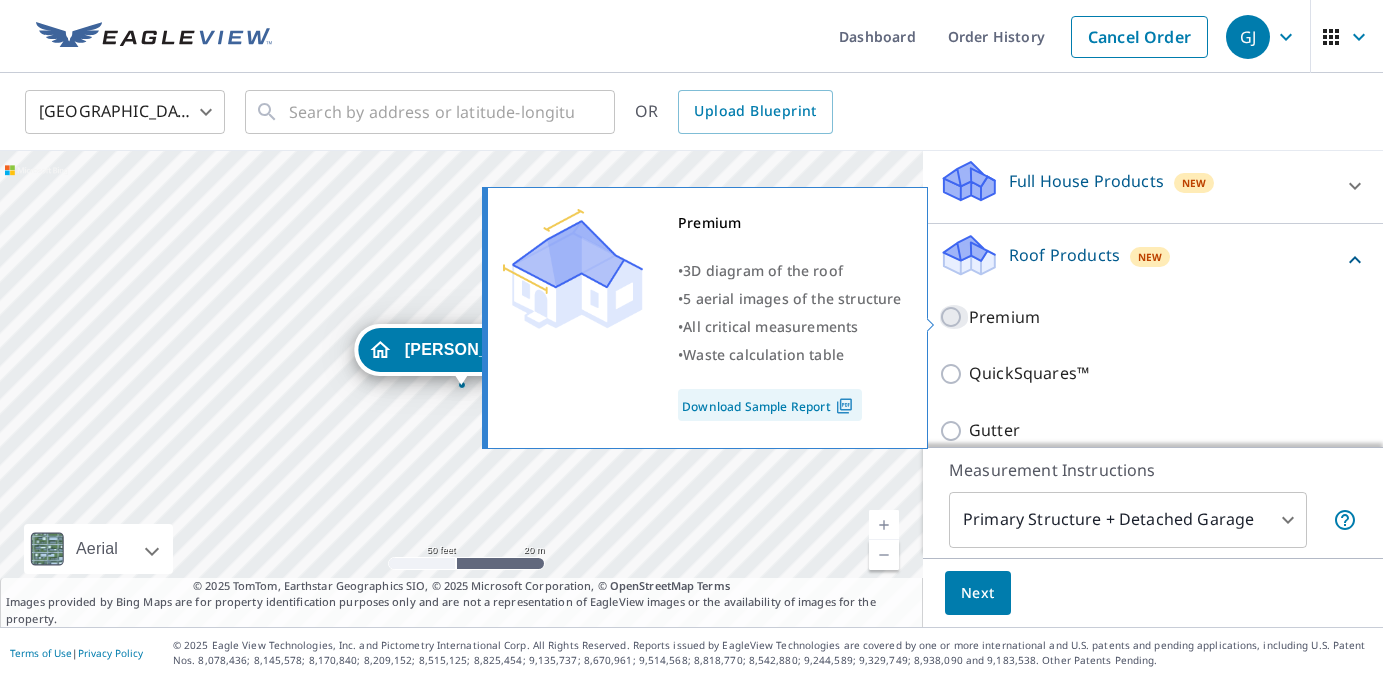 drag, startPoint x: 954, startPoint y: 320, endPoint x: 1156, endPoint y: 342, distance: 203.19449 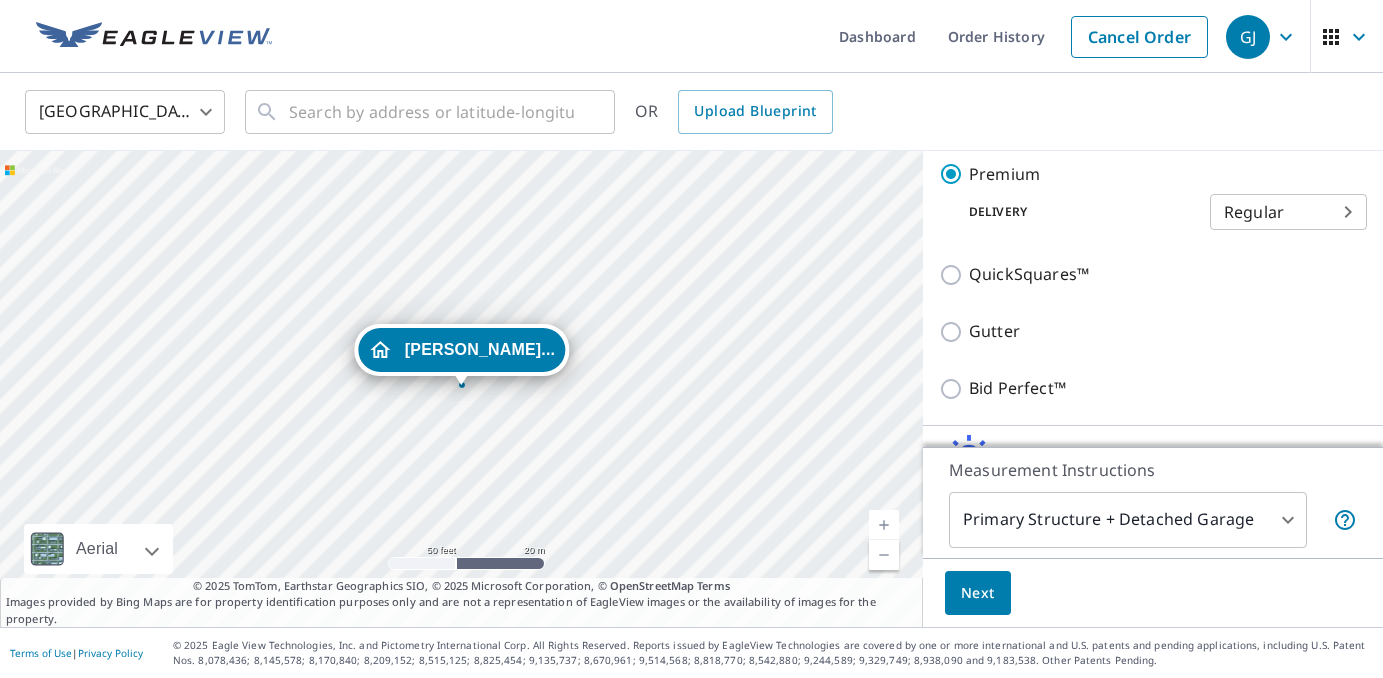 scroll, scrollTop: 374, scrollLeft: 0, axis: vertical 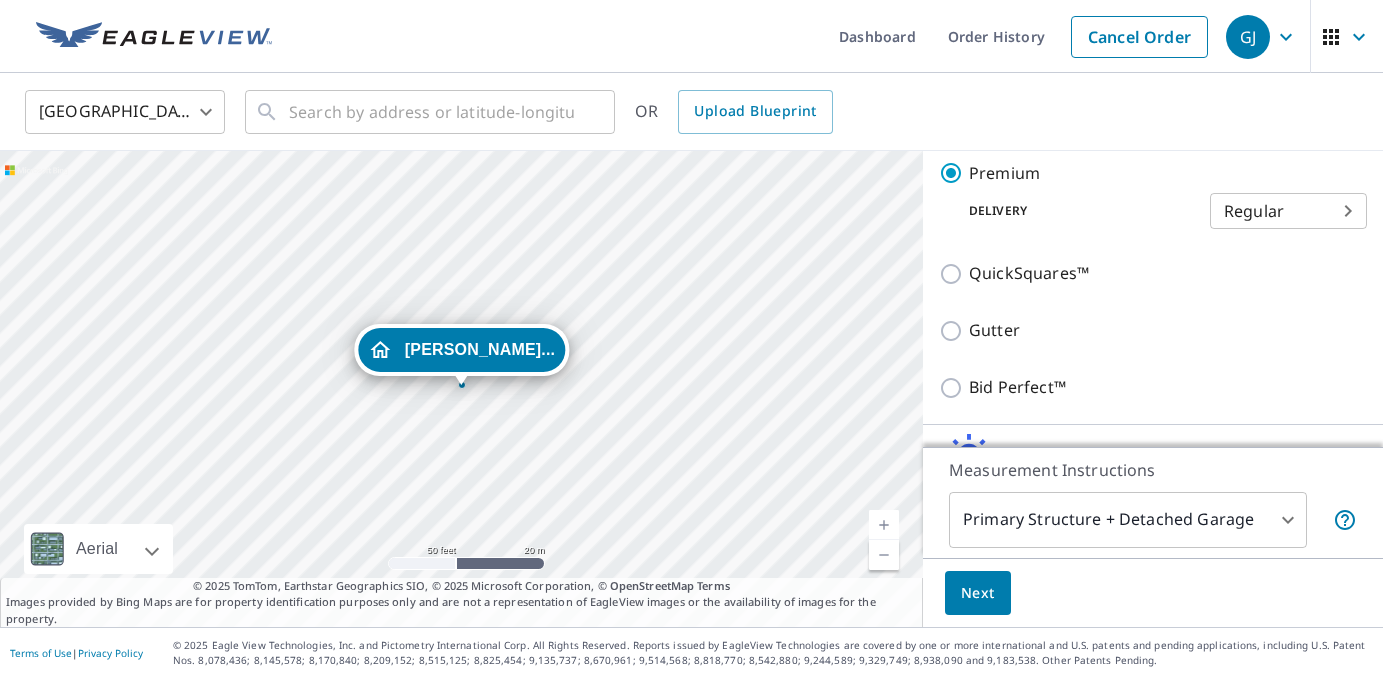 click on "Next" at bounding box center (978, 593) 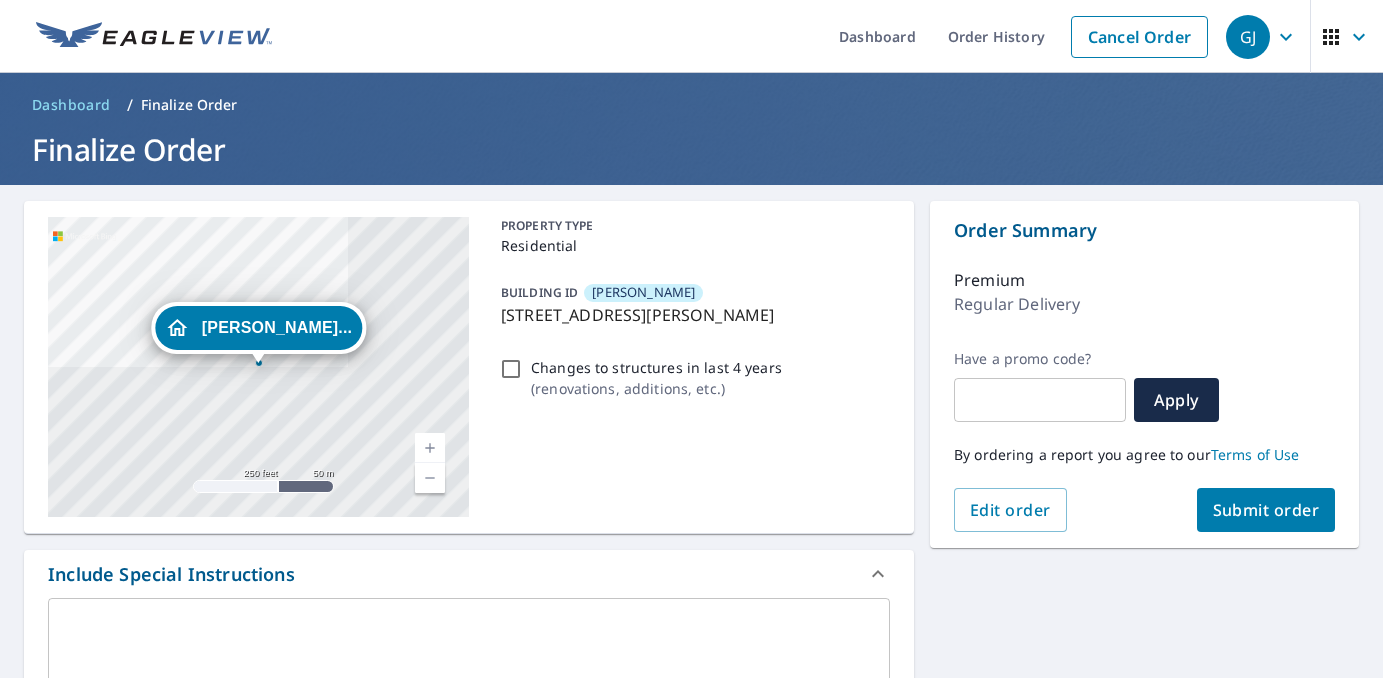 click on "Changes to structures in last 4 years ( renovations, additions, etc. )" at bounding box center [511, 369] 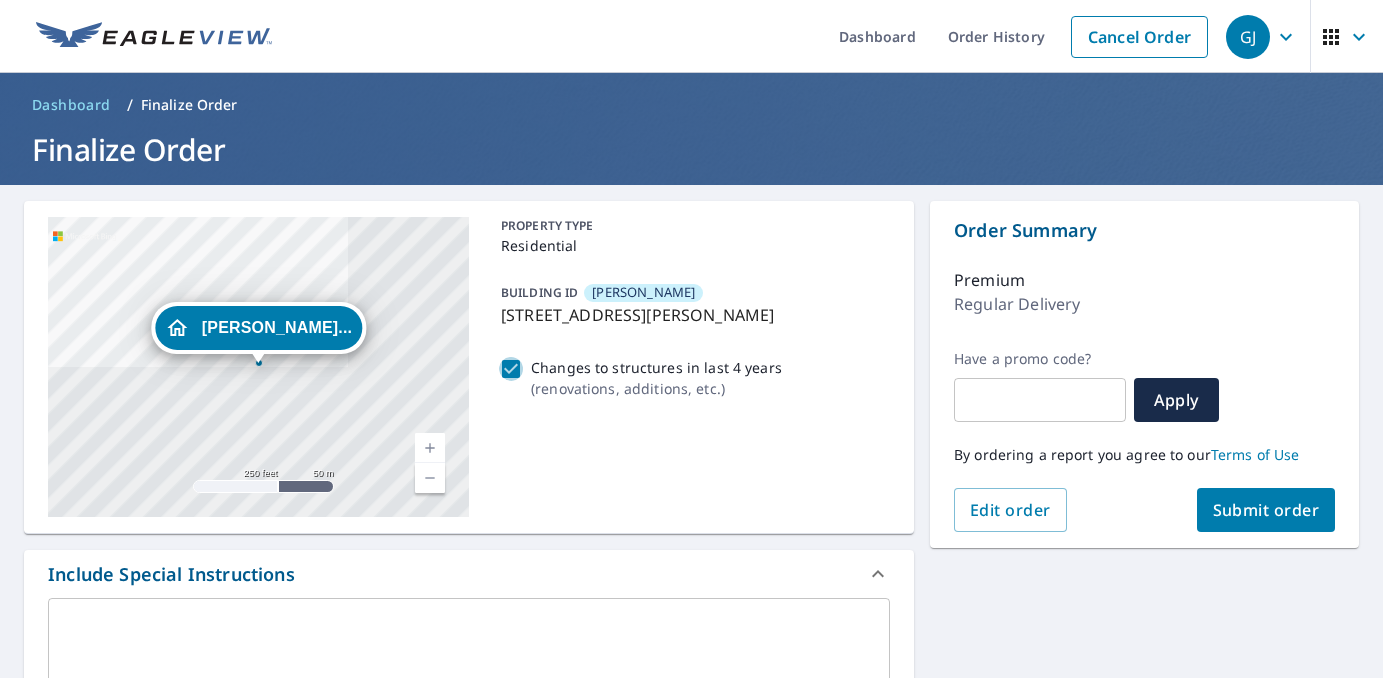 drag, startPoint x: 512, startPoint y: 368, endPoint x: 723, endPoint y: 415, distance: 216.17123 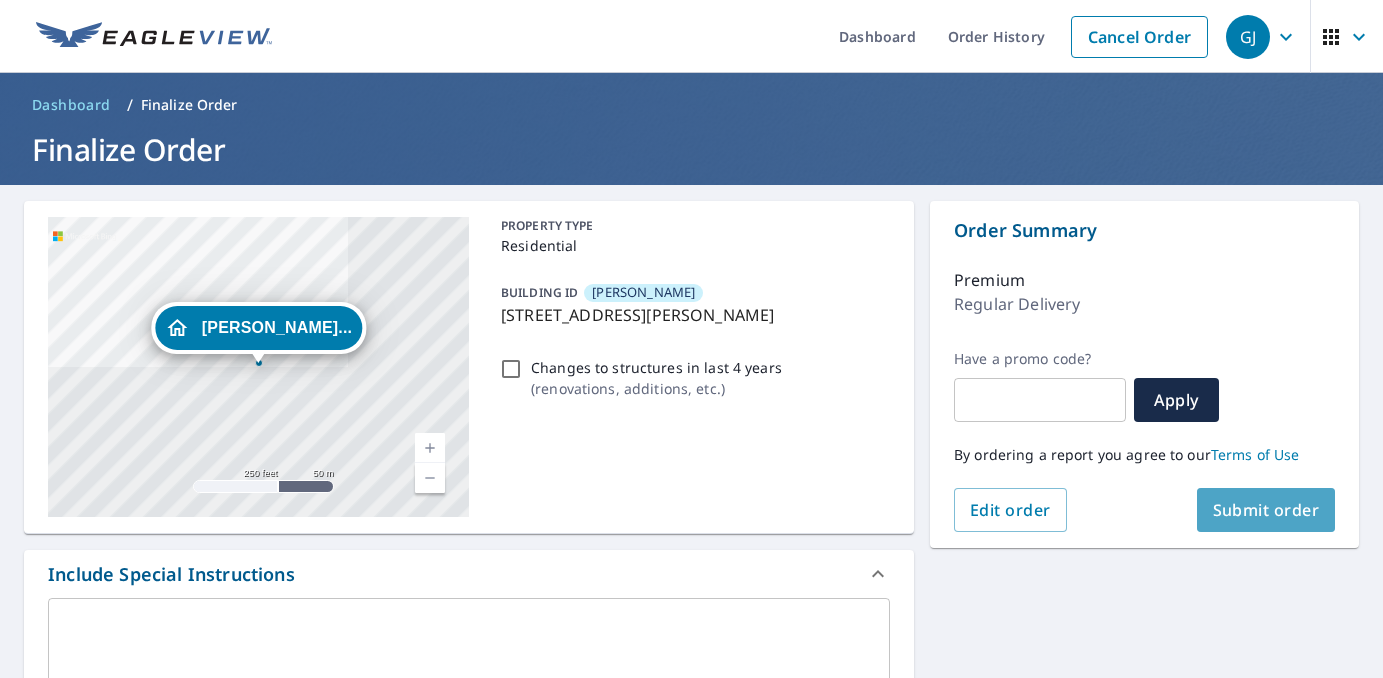 click on "Submit order" at bounding box center [1266, 510] 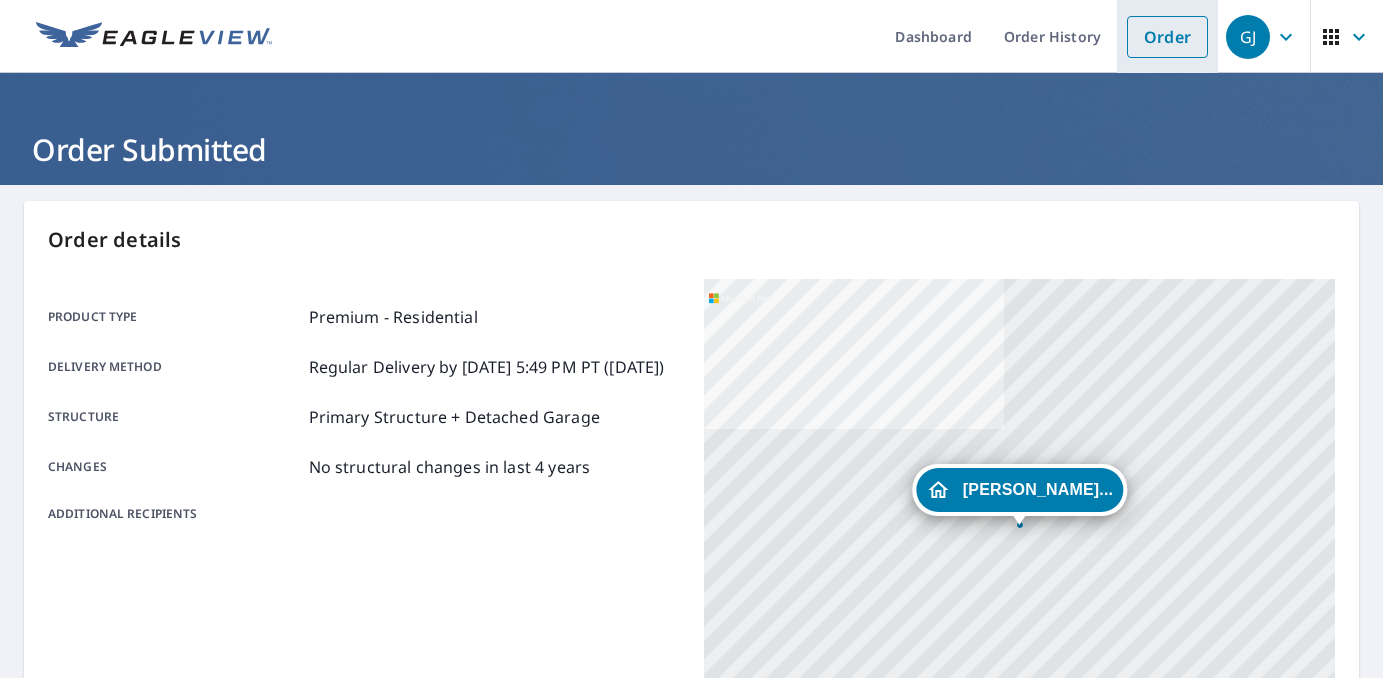 click on "Order" at bounding box center (1167, 37) 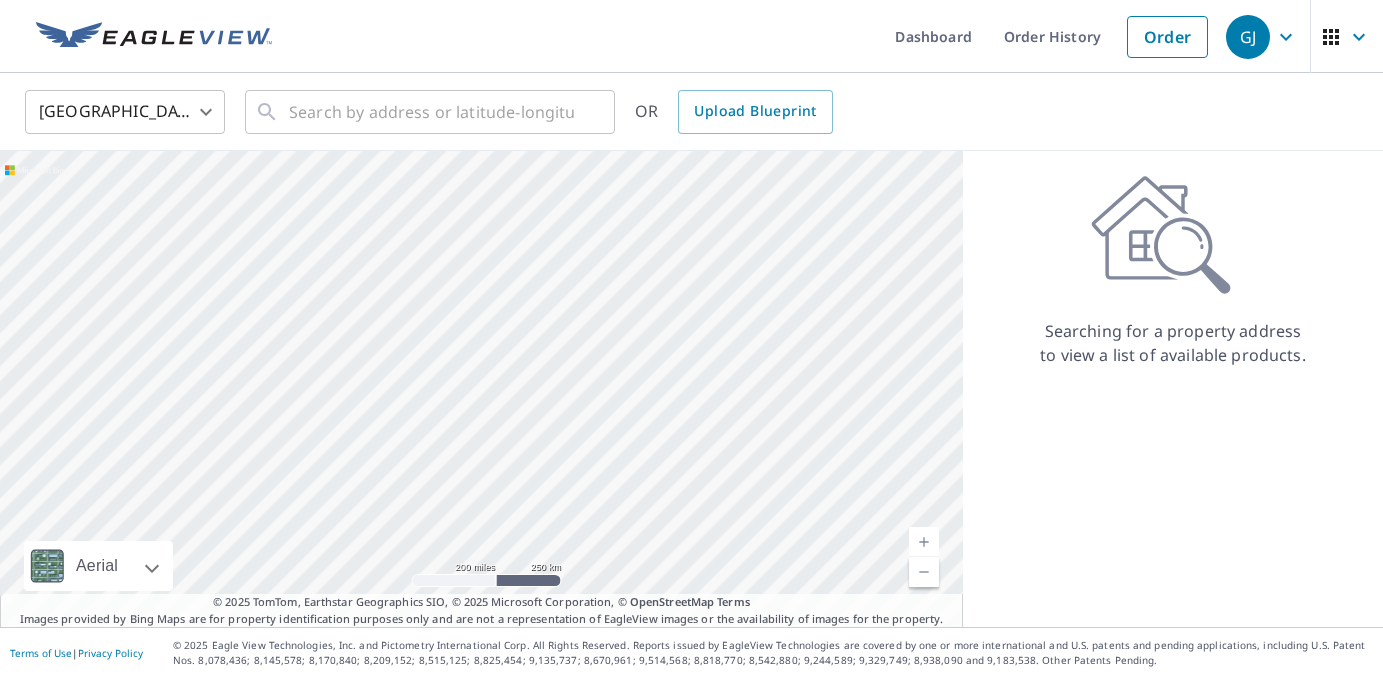 click 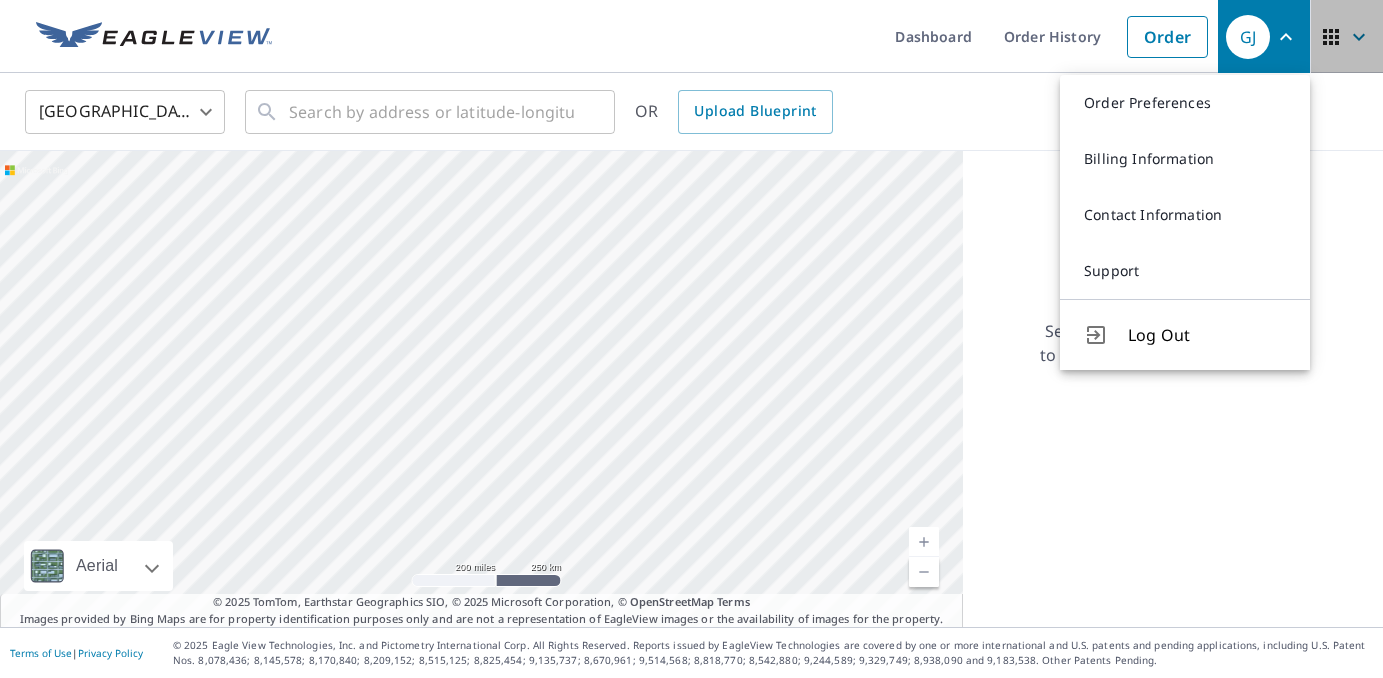 click 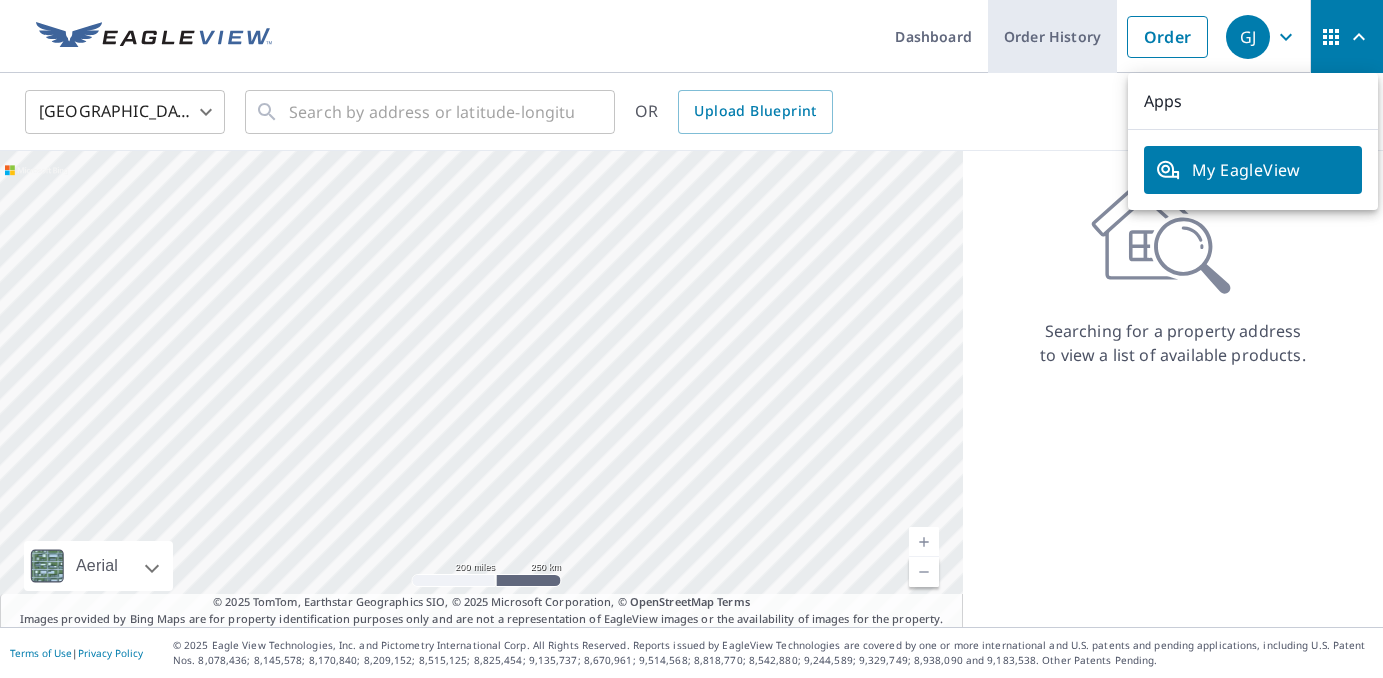click on "Order History" at bounding box center [1052, 36] 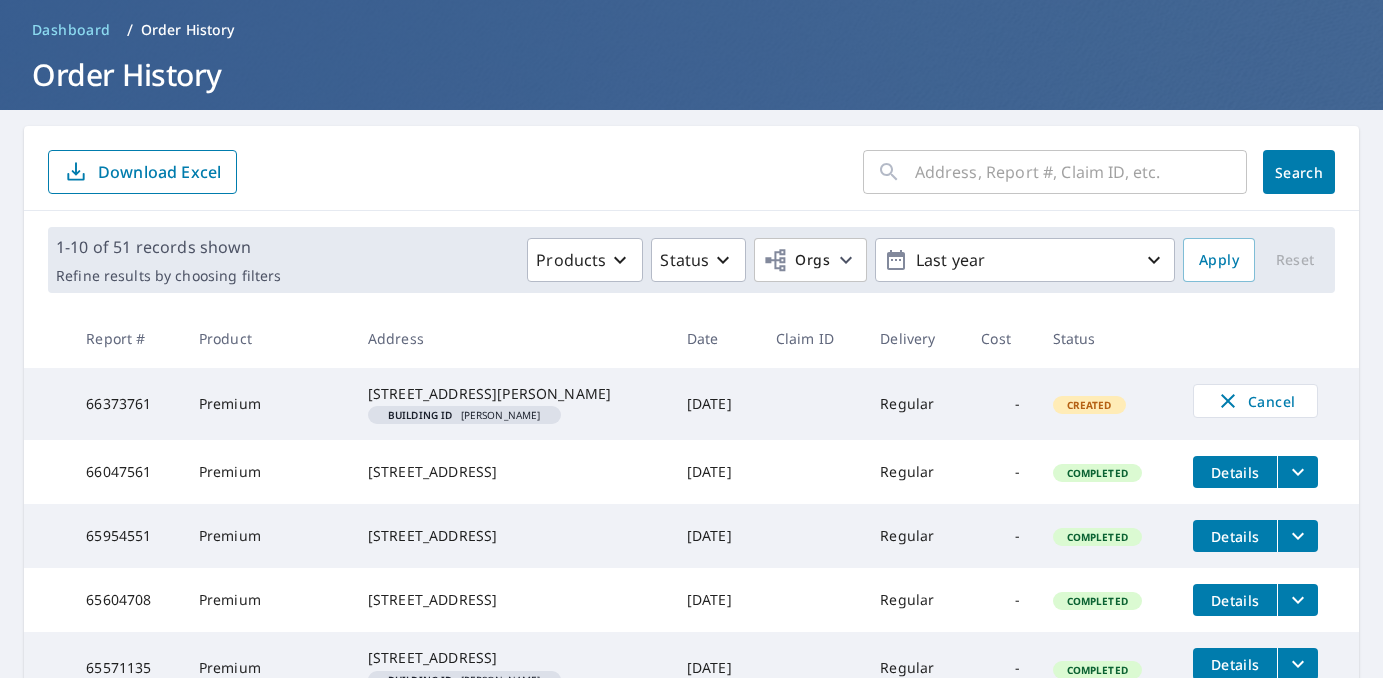 scroll, scrollTop: 77, scrollLeft: 0, axis: vertical 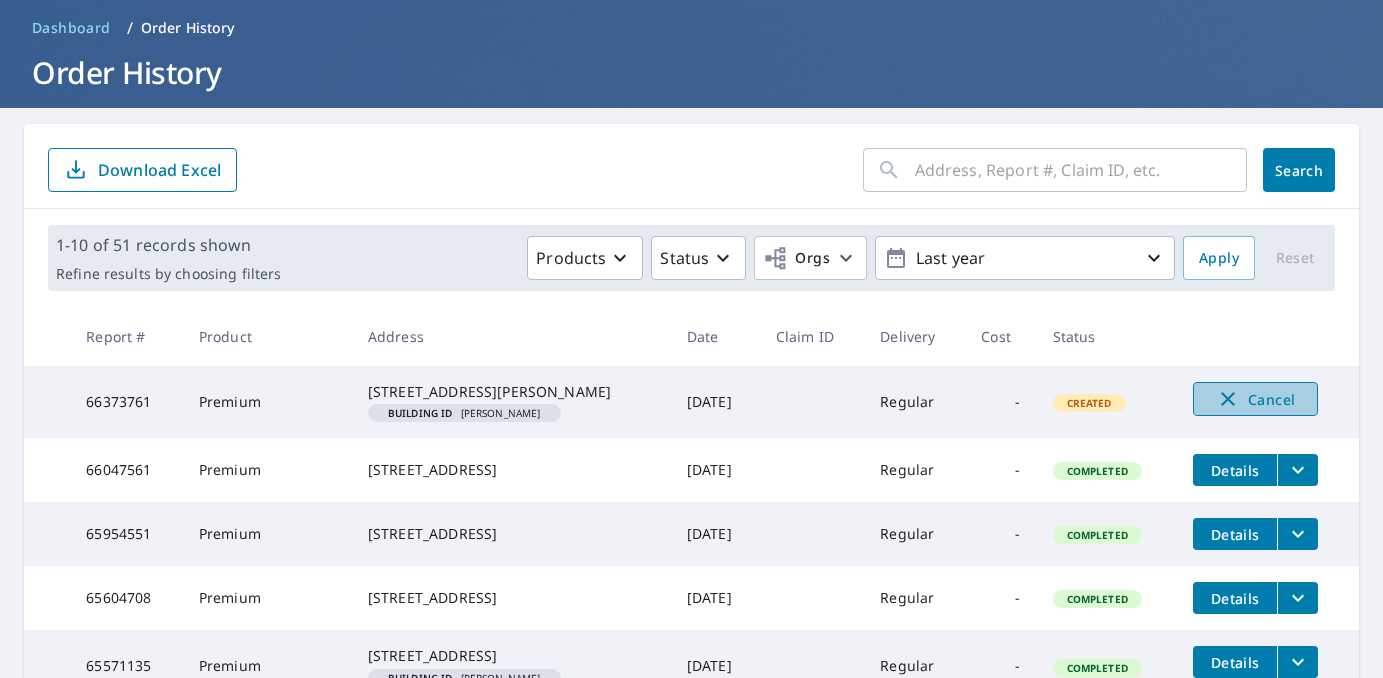 click 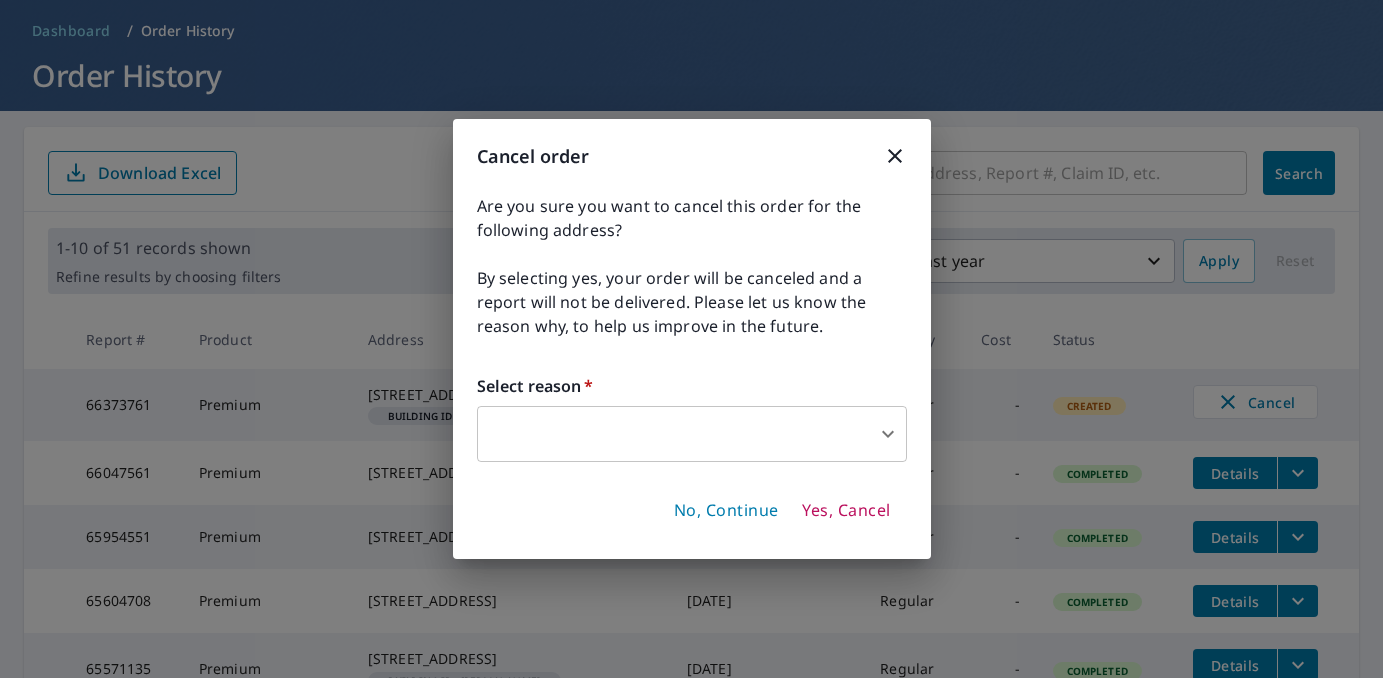 click on "GJ GJ
Dashboard Order History Order GJ Dashboard / Order History Order History ​ Search Download Excel 1-10 of 51 records shown Refine results by choosing filters Products Status Orgs Last year Apply Reset Report # Product Address Date Claim ID Delivery Cost Status 66373761 Premium 8568 E 133rd Dr
Thornton, CO 80602 Building ID Tracy Truong Jul 12, 2025 Regular - Created Cancel 66047561 Premium 430 S Potomac Cir
Aurora, CO 80012 Jun 24, 2025 Regular - Completed Details 65954551 Premium 1215 Clear Sky Way
Castle Rock, CO 80109 Jun 18, 2025 Regular - Completed Details 65604708 Premium 2326 Canyonland Way
Castle Rock, CO 80109 Jun 02, 2025 Regular - Completed Details 65571135 Premium 3725 S Acoma St
Englewood, CO 80110 Building ID Carlos Realtor May 30, 2025 Regular - Completed Details 65570066 Premium 3275 S Acoma St
Englewood, CO 80110 May 30, 2025 Regular - Completed Details 64255119 Premium 120 E 106th Ave
Northglenn, CO 80233 Building ID Jacobs Mar 27, 2025 Regular - Completed Details 63729253 - - -" at bounding box center [691, 339] 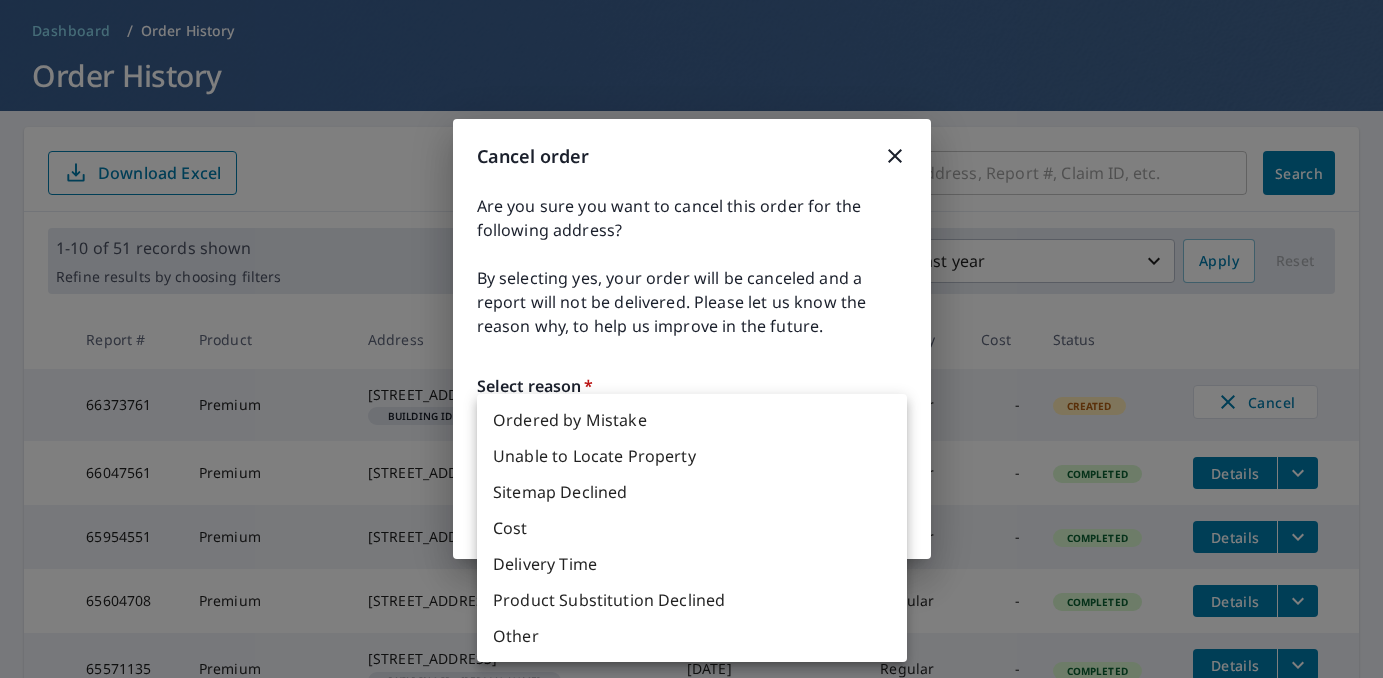 click at bounding box center [691, 339] 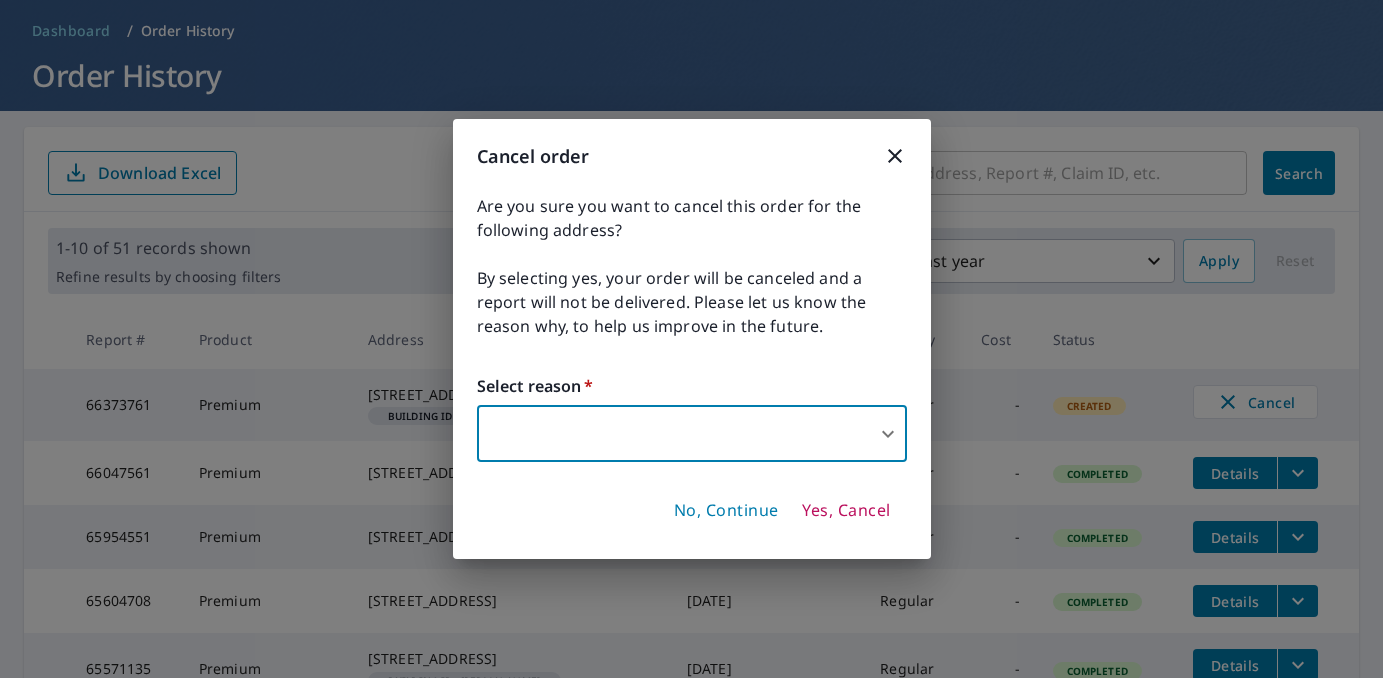 click 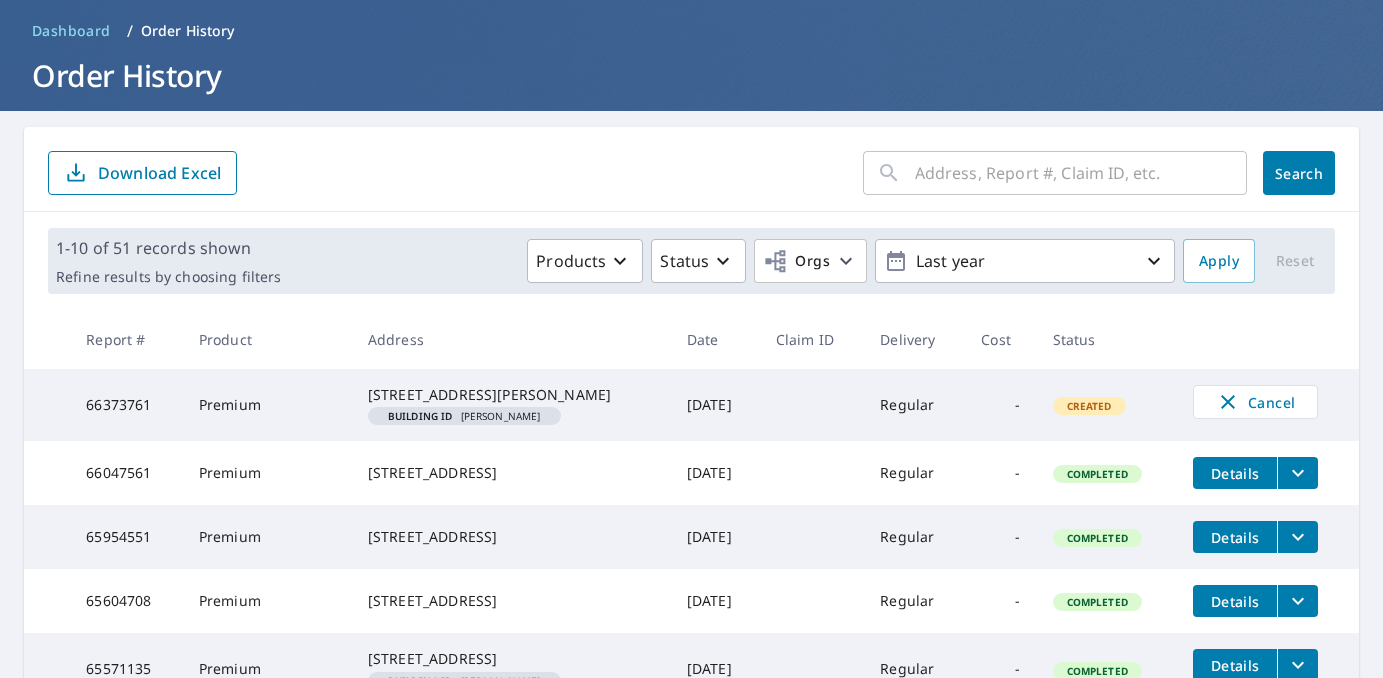 scroll, scrollTop: 144, scrollLeft: 0, axis: vertical 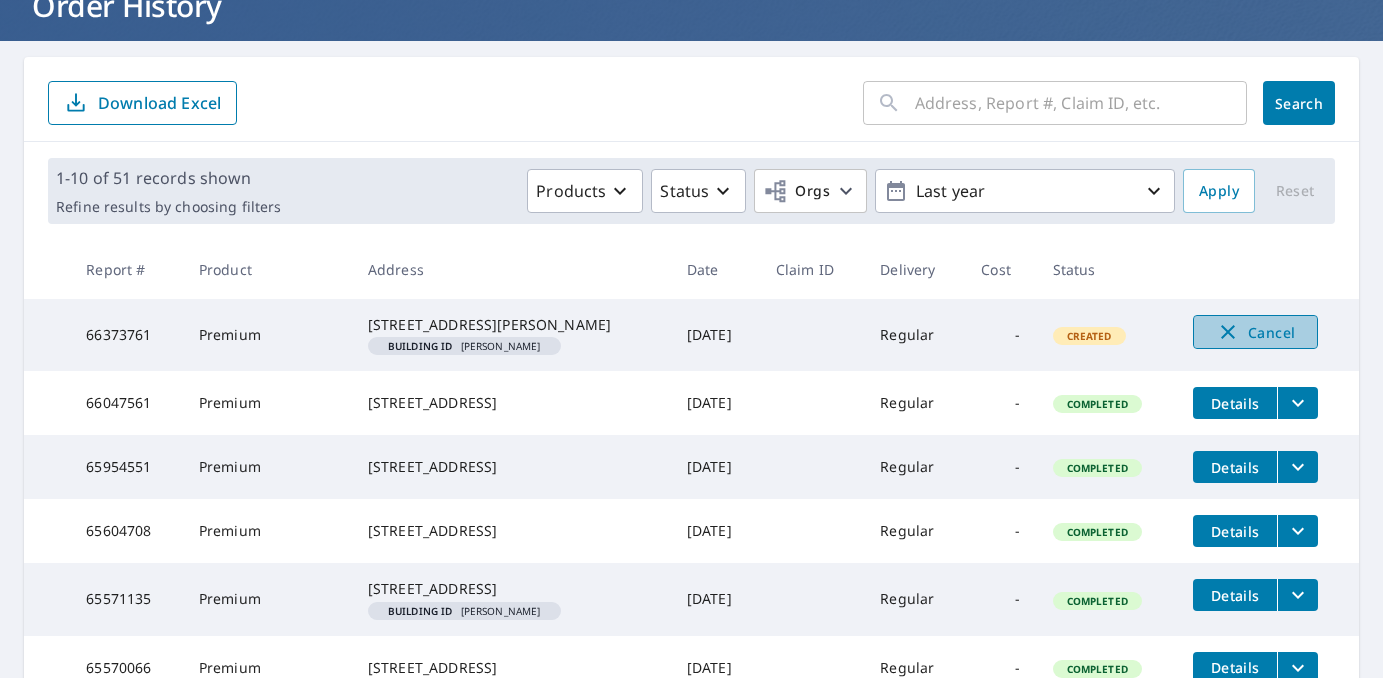 click on "Cancel" at bounding box center (1255, 332) 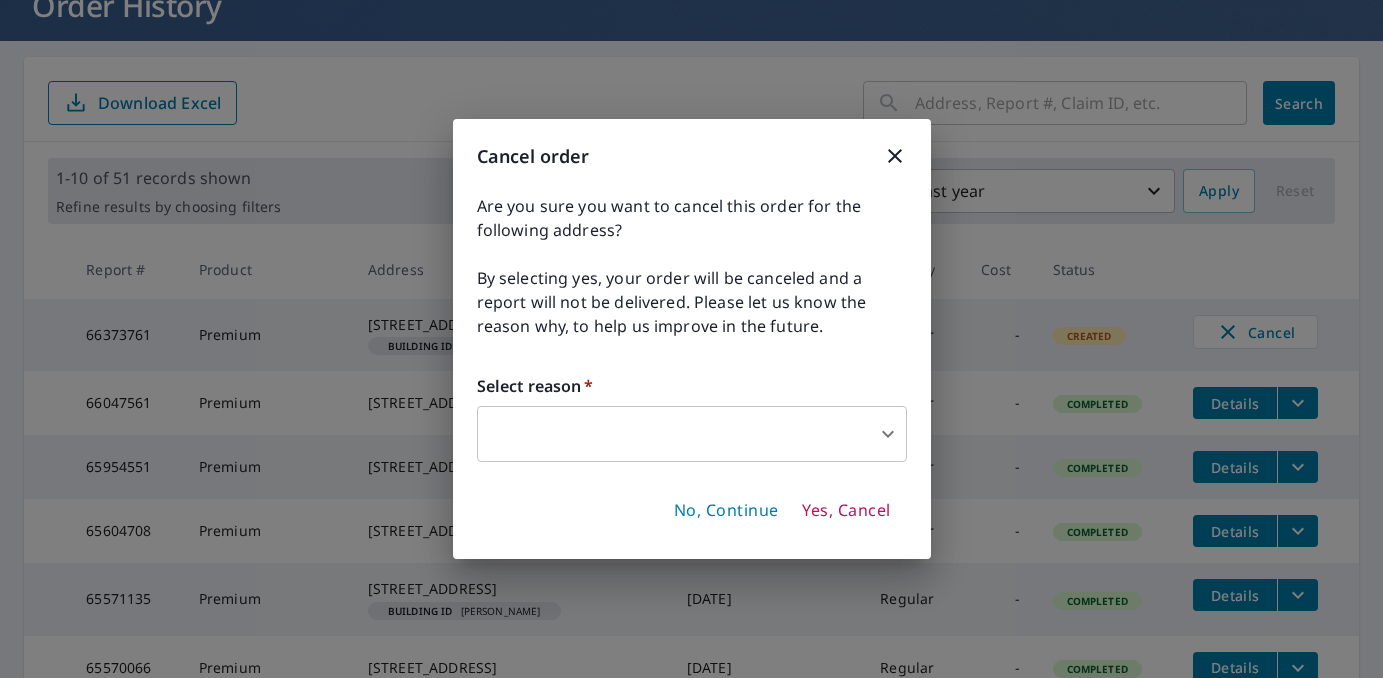 click on "Yes, Cancel" at bounding box center [846, 511] 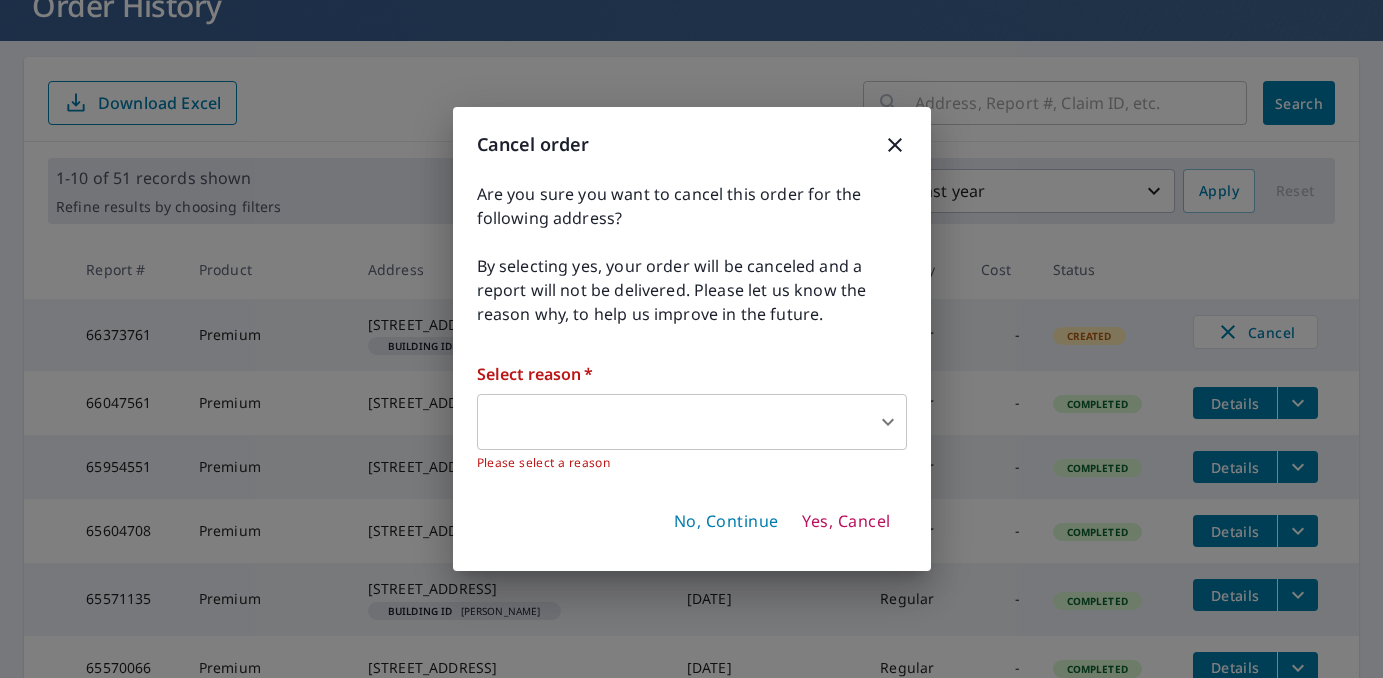 click on "GJ GJ
Dashboard Order History Order GJ Dashboard / Order History Order History ​ Search Download Excel 1-10 of 51 records shown Refine results by choosing filters Products Status Orgs Last year Apply Reset Report # Product Address Date Claim ID Delivery Cost Status 66373761 Premium 8568 E 133rd Dr
Thornton, CO 80602 Building ID Tracy Truong Jul 12, 2025 Regular - Created Cancel 66047561 Premium 430 S Potomac Cir
Aurora, CO 80012 Jun 24, 2025 Regular - Completed Details 65954551 Premium 1215 Clear Sky Way
Castle Rock, CO 80109 Jun 18, 2025 Regular - Completed Details 65604708 Premium 2326 Canyonland Way
Castle Rock, CO 80109 Jun 02, 2025 Regular - Completed Details 65571135 Premium 3725 S Acoma St
Englewood, CO 80110 Building ID Carlos Realtor May 30, 2025 Regular - Completed Details 65570066 Premium 3275 S Acoma St
Englewood, CO 80110 May 30, 2025 Regular - Completed Details 64255119 Premium 120 E 106th Ave
Northglenn, CO 80233 Building ID Jacobs Mar 27, 2025 Regular - Completed Details 63729253 - - -" at bounding box center [691, 339] 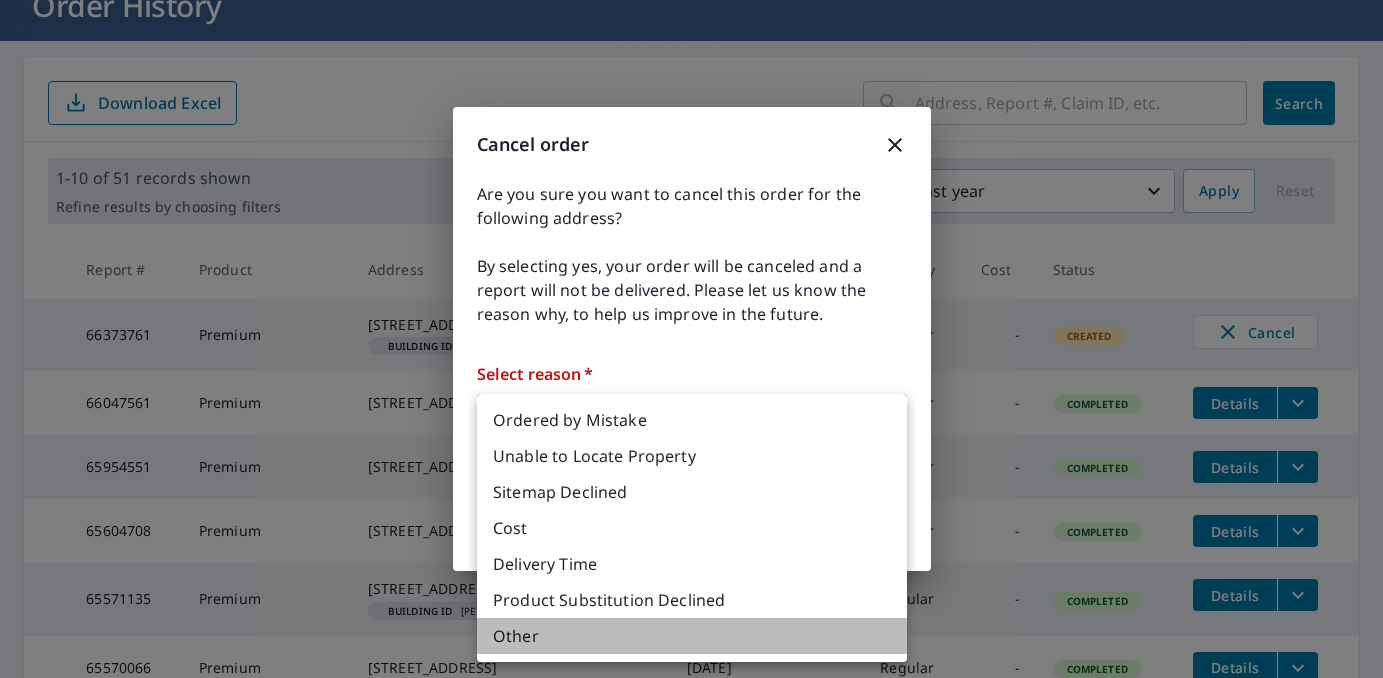 click on "Other" at bounding box center (692, 636) 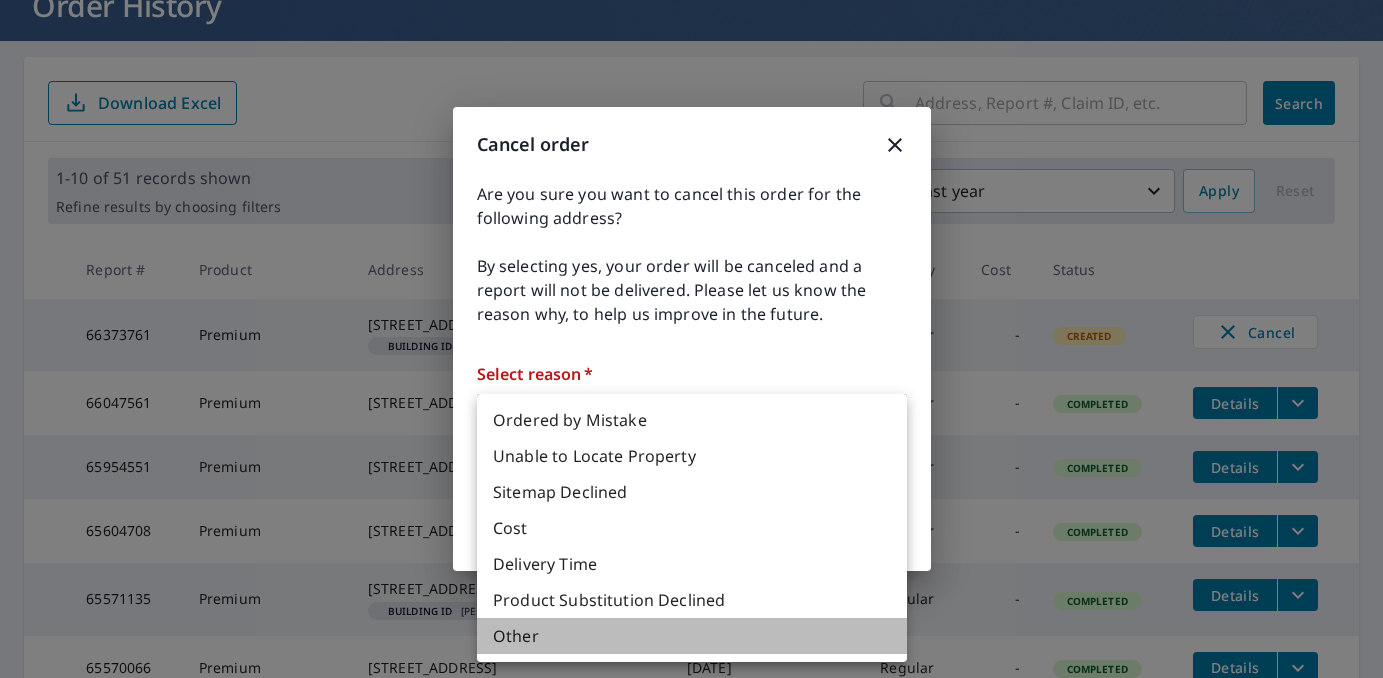 type on "36" 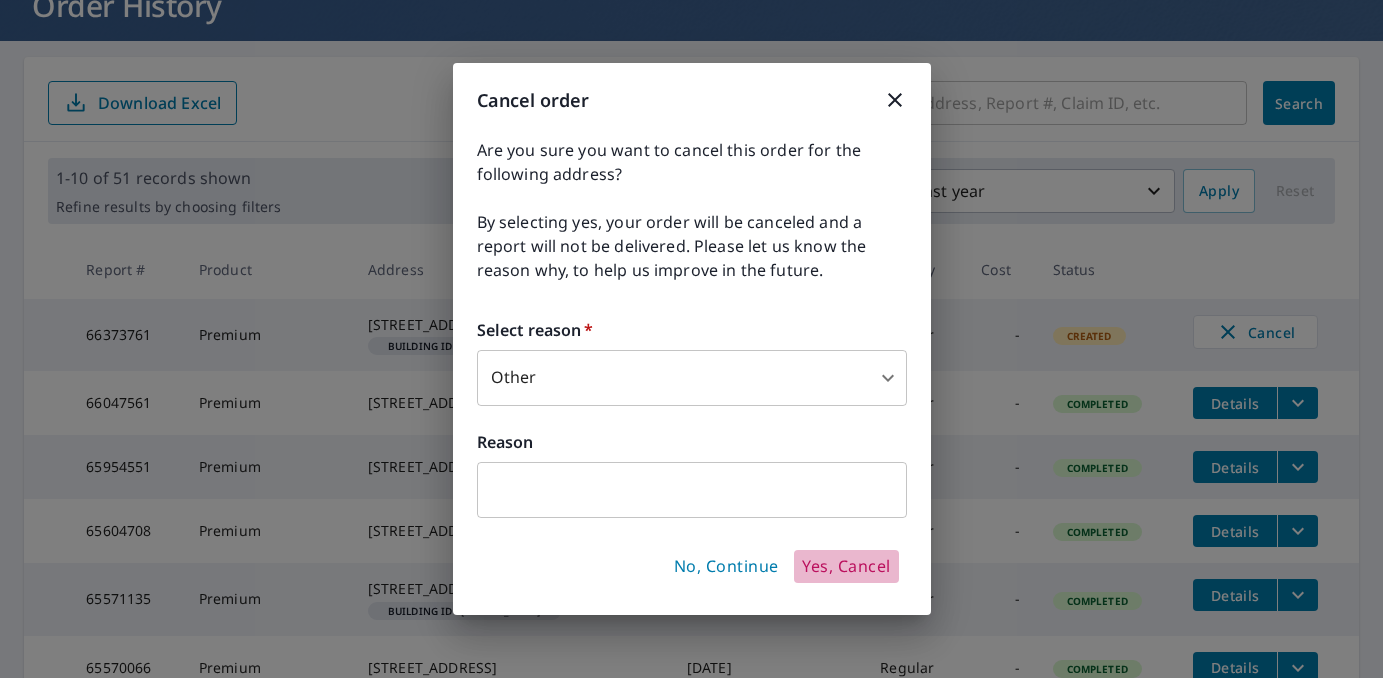 drag, startPoint x: 841, startPoint y: 567, endPoint x: 830, endPoint y: 565, distance: 11.18034 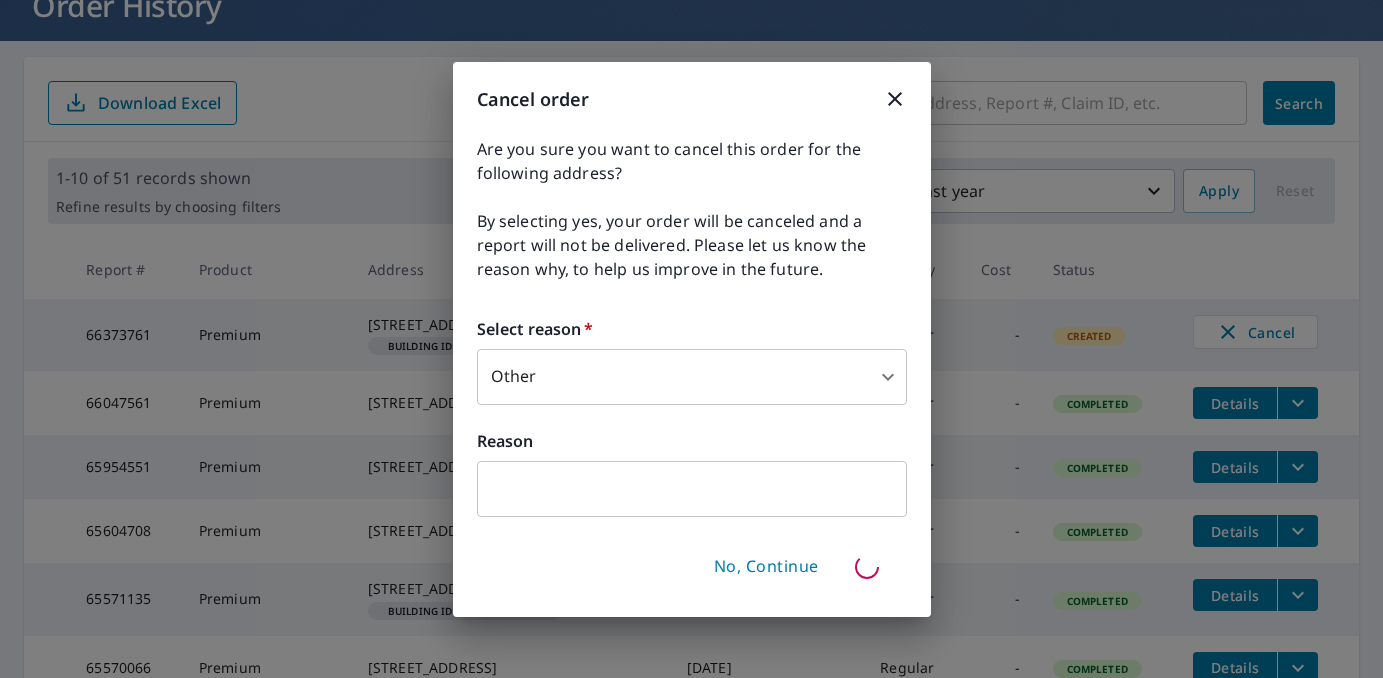 type 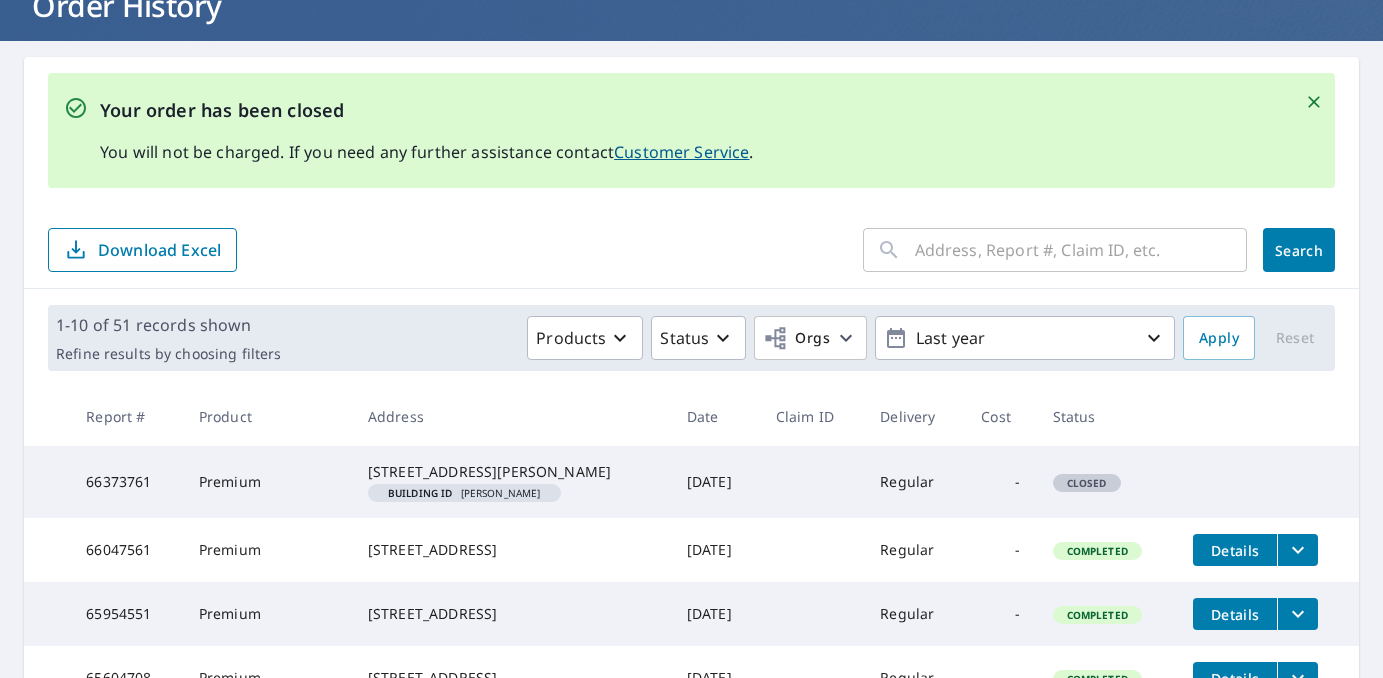 drag, startPoint x: 1306, startPoint y: 101, endPoint x: 1210, endPoint y: 112, distance: 96.62815 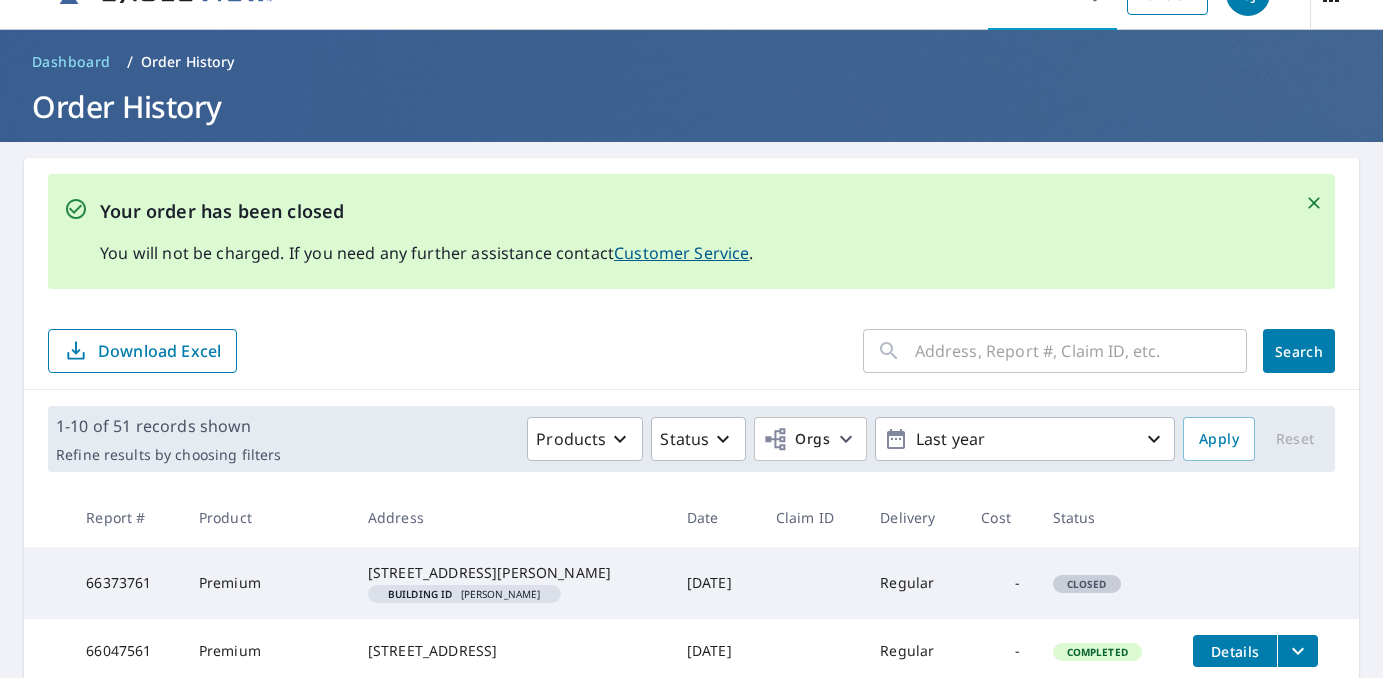 scroll, scrollTop: 0, scrollLeft: 0, axis: both 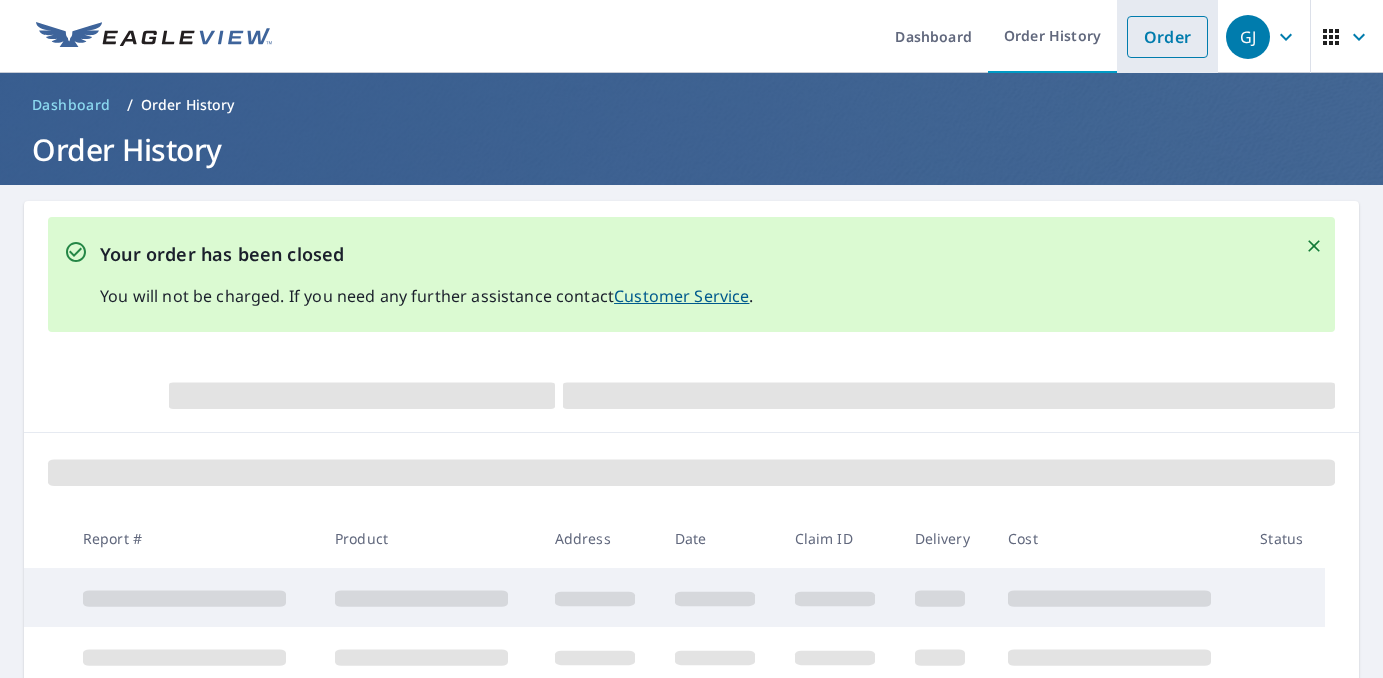 click on "Order" at bounding box center (1167, 37) 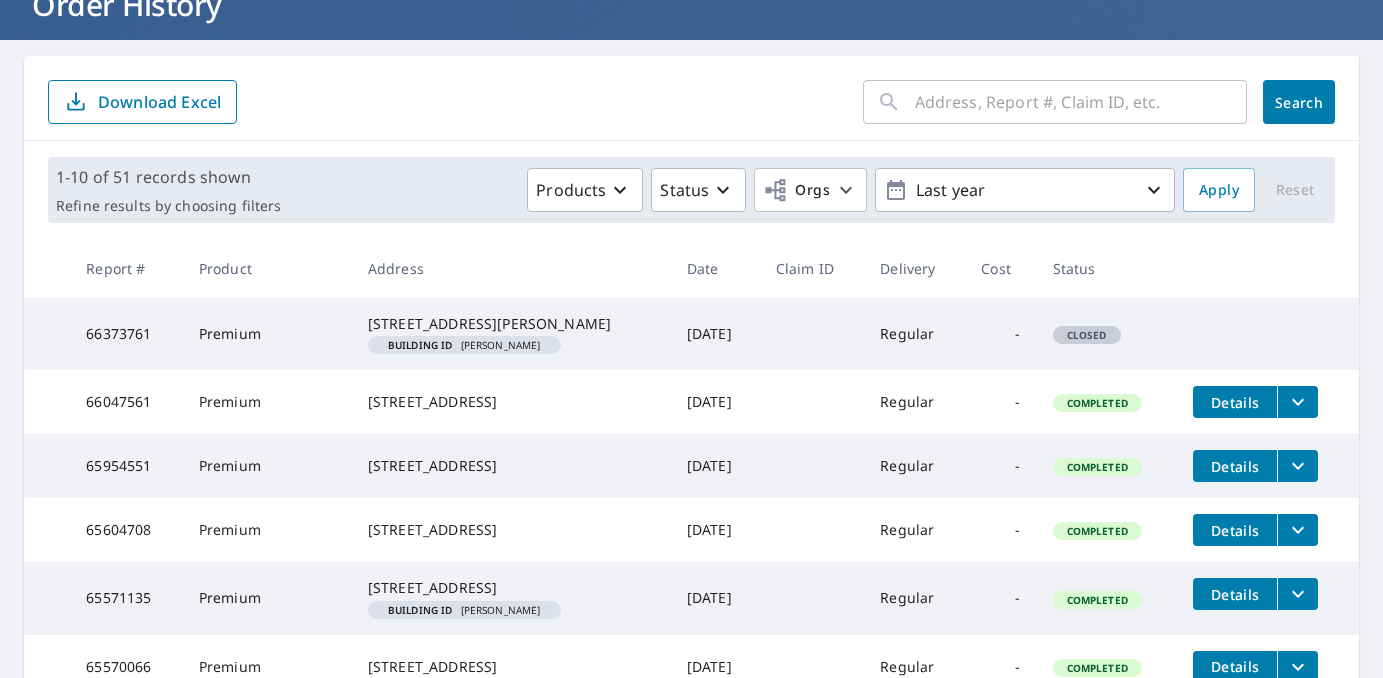 scroll, scrollTop: 0, scrollLeft: 0, axis: both 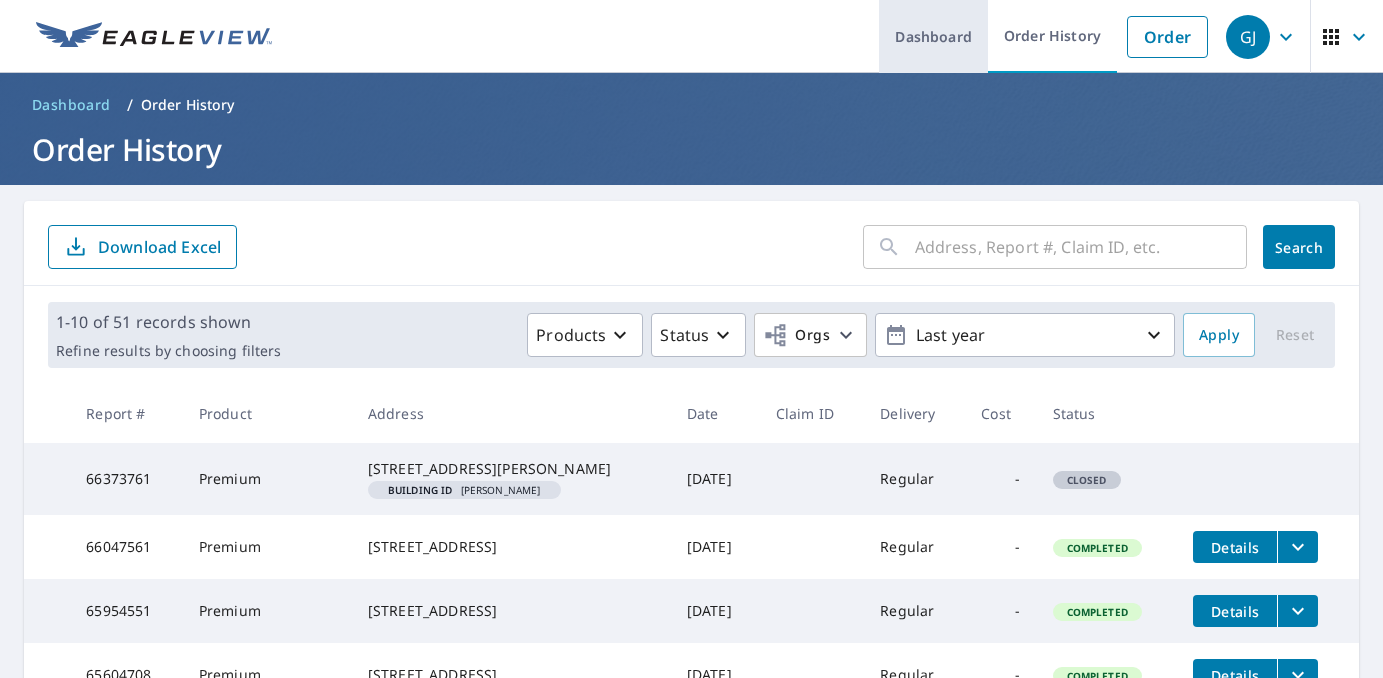 click on "Dashboard" at bounding box center (933, 36) 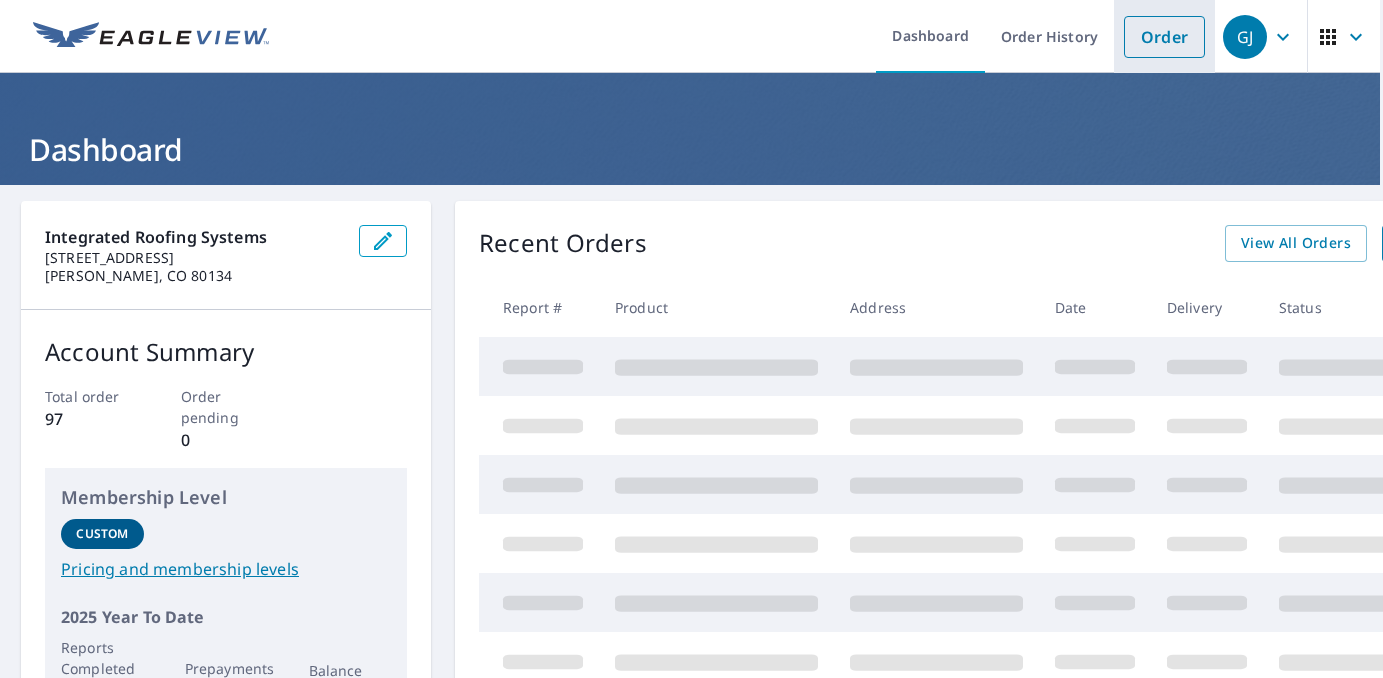 scroll, scrollTop: 0, scrollLeft: 0, axis: both 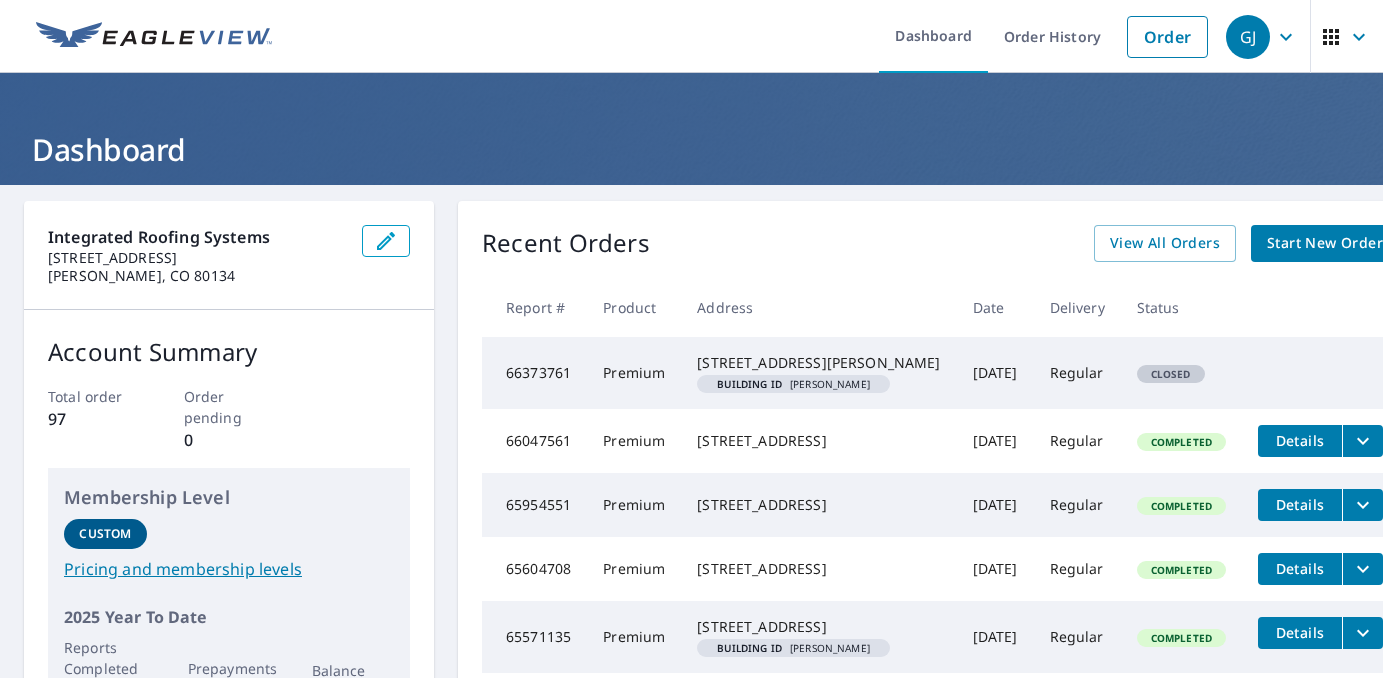 click on "Start New Order" at bounding box center (1325, 243) 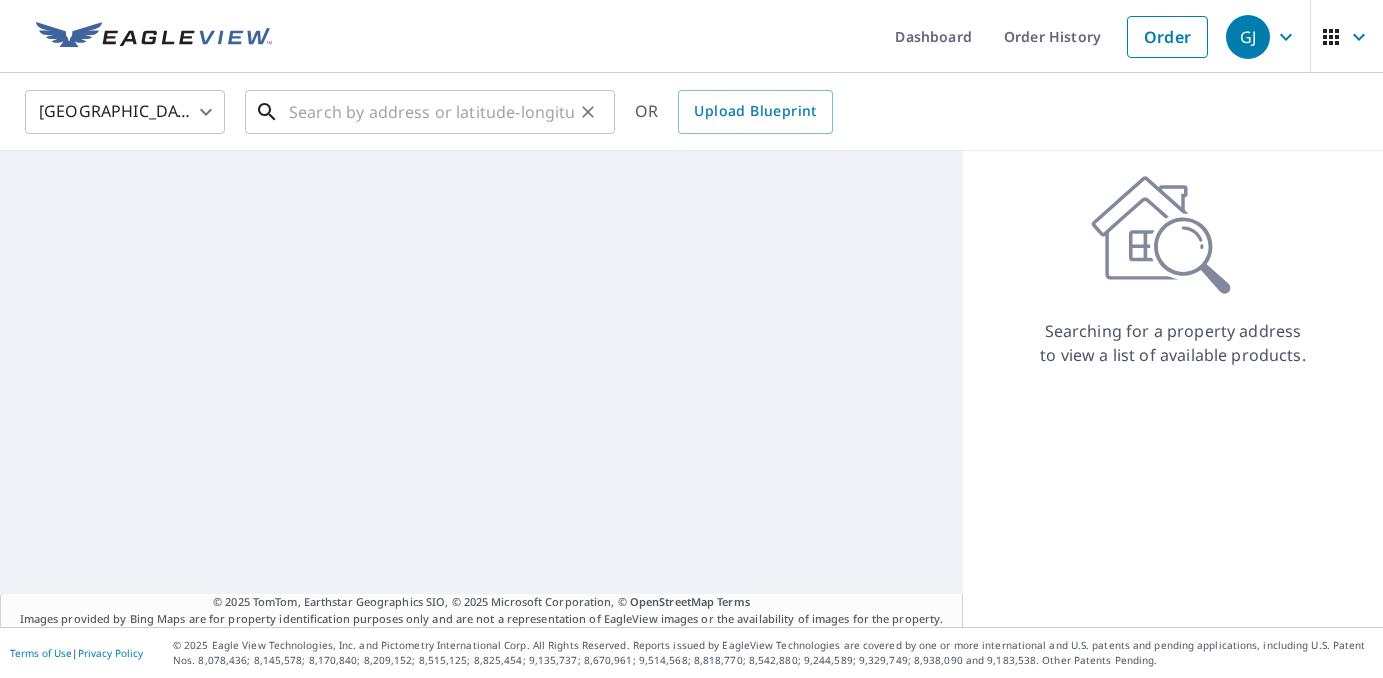 click at bounding box center [431, 112] 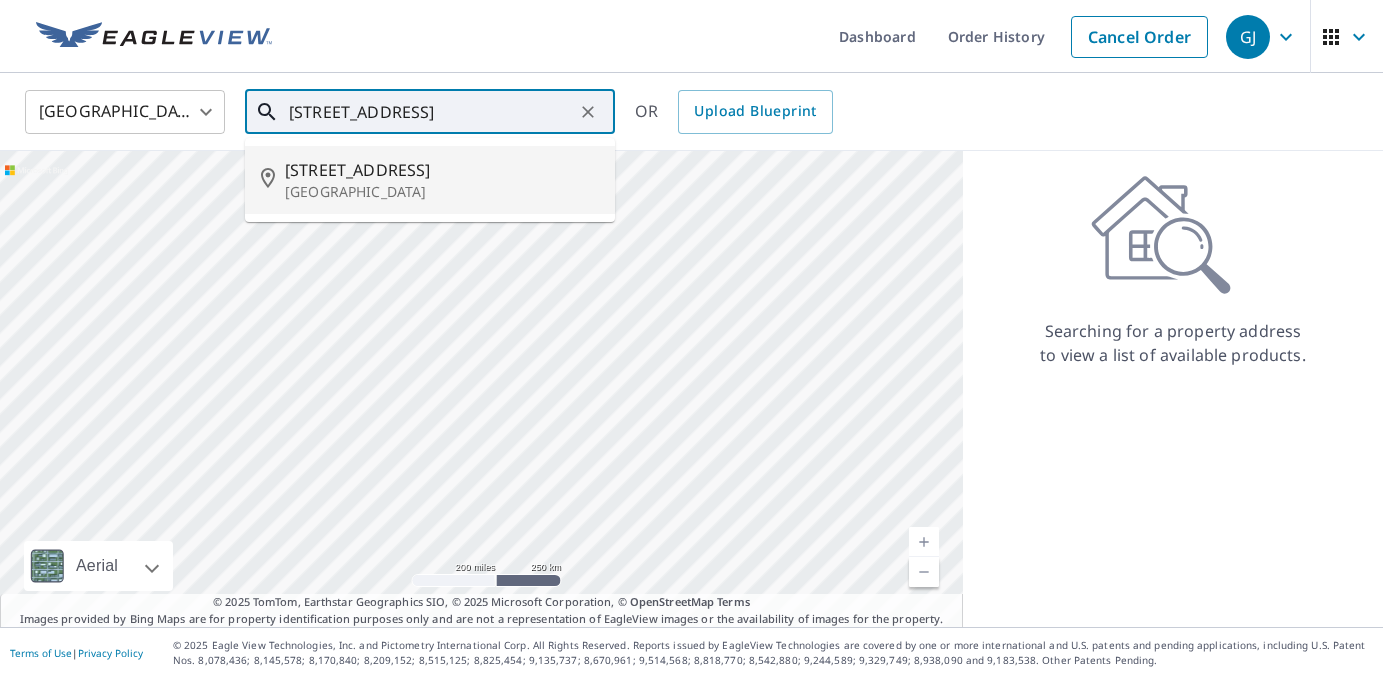 click on "[STREET_ADDRESS]" at bounding box center [442, 170] 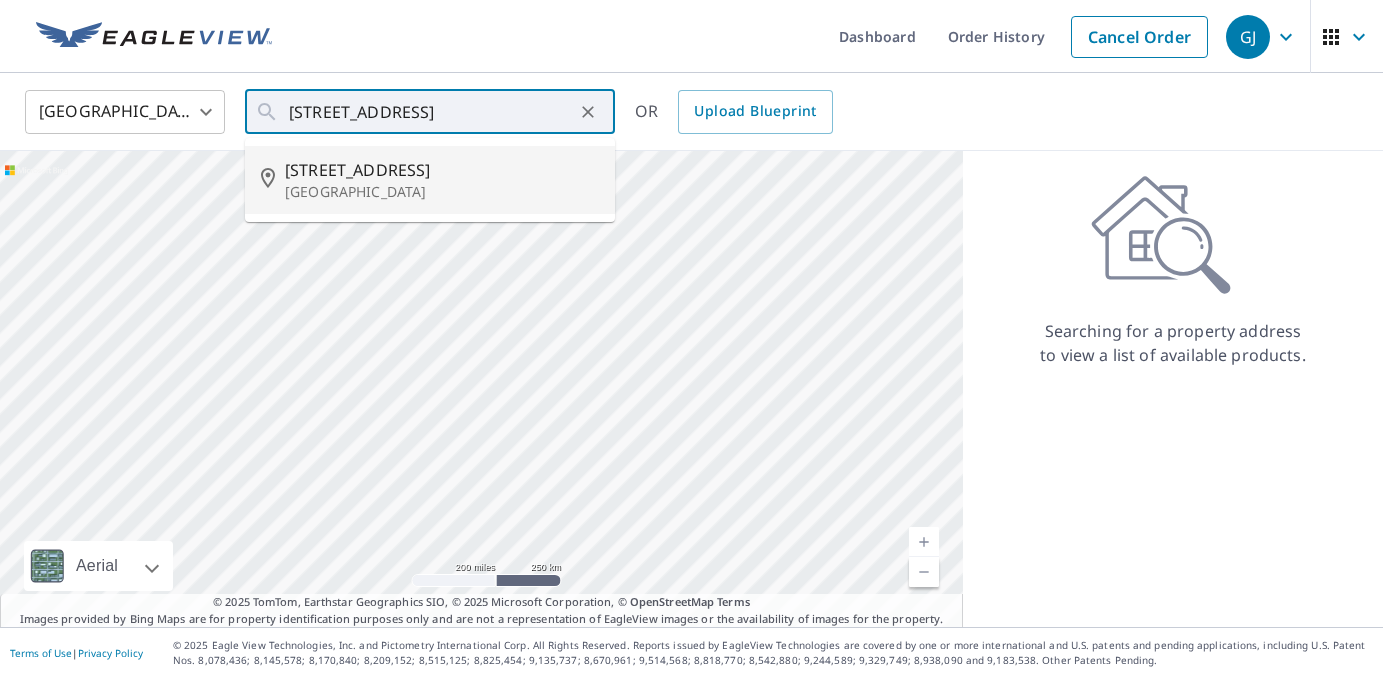 type on "[STREET_ADDRESS][PERSON_NAME]" 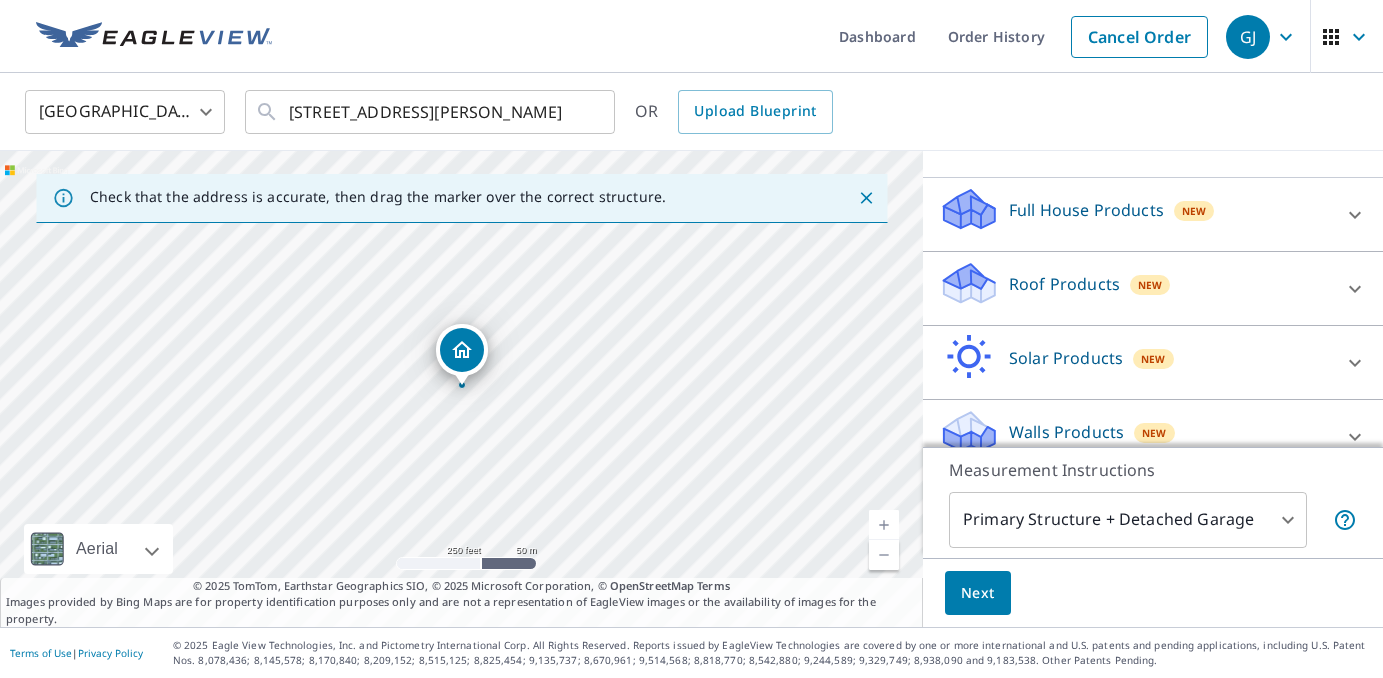 scroll, scrollTop: 192, scrollLeft: 0, axis: vertical 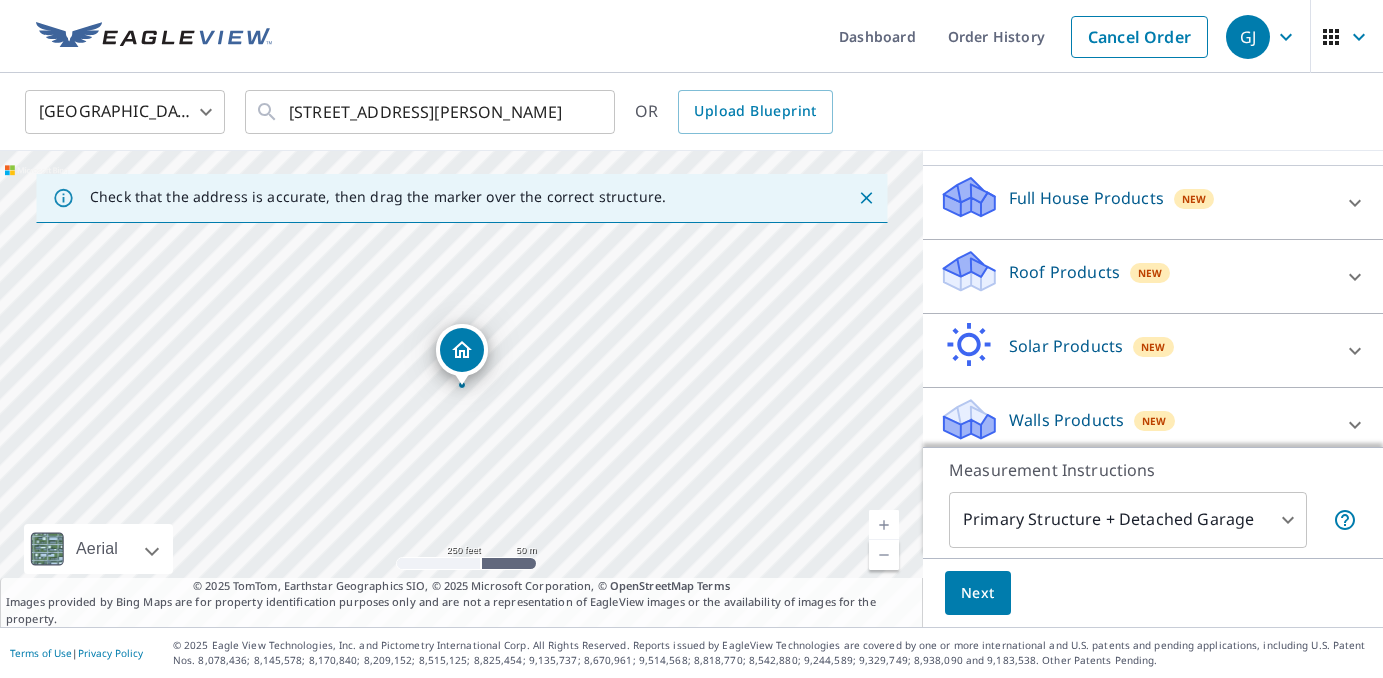 click on "Roof Products New" at bounding box center (1135, 276) 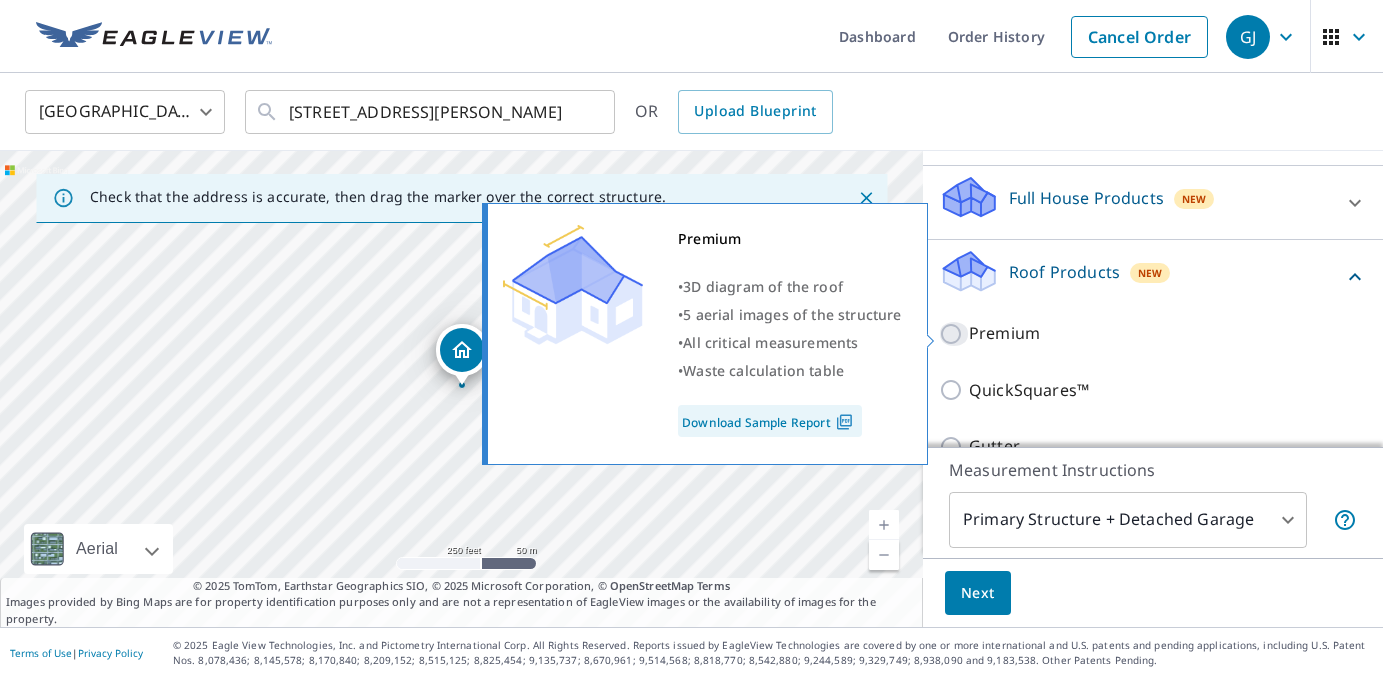 drag, startPoint x: 951, startPoint y: 329, endPoint x: 974, endPoint y: 332, distance: 23.194826 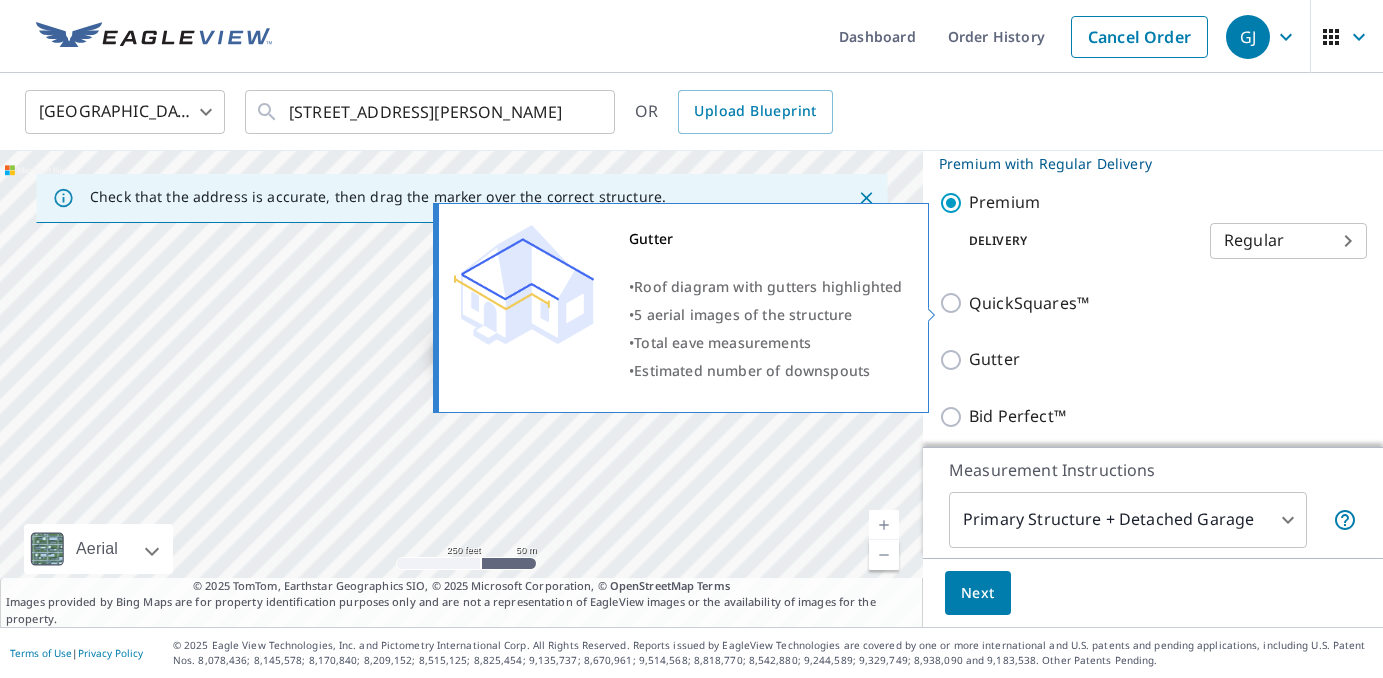 scroll, scrollTop: 411, scrollLeft: 0, axis: vertical 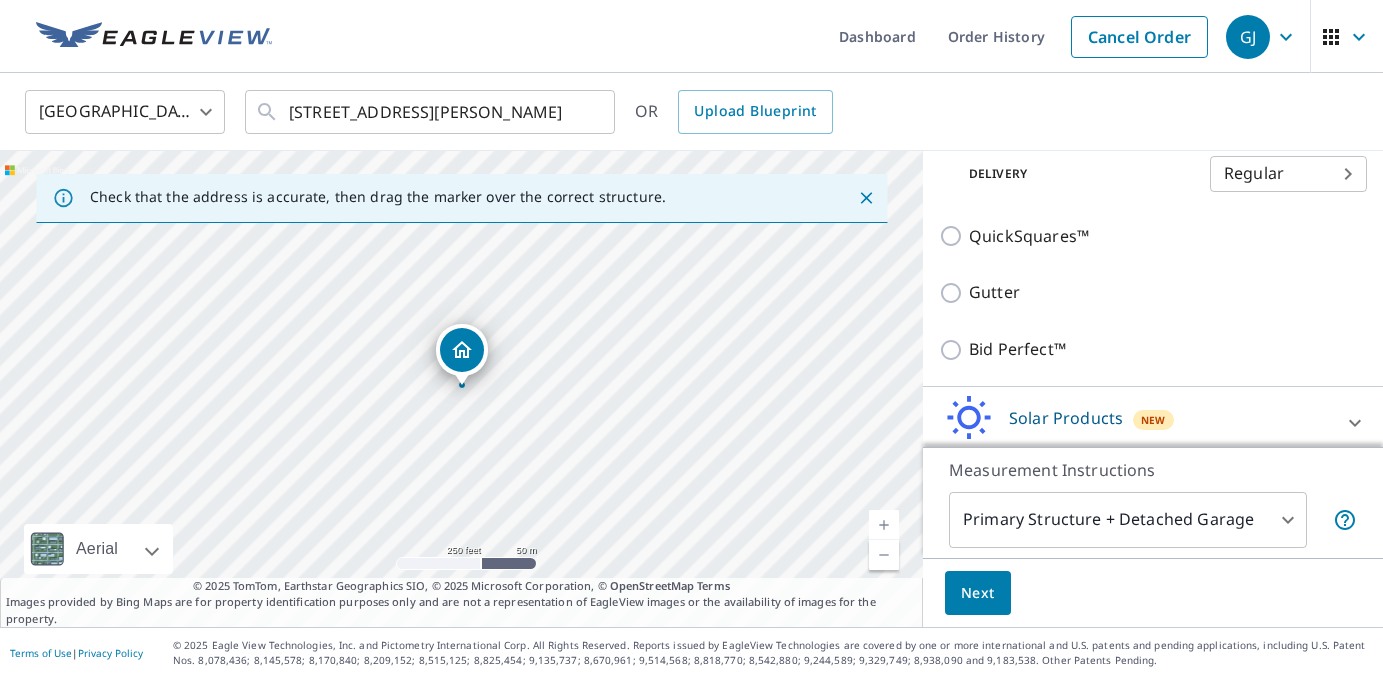 click on "Next" at bounding box center (978, 593) 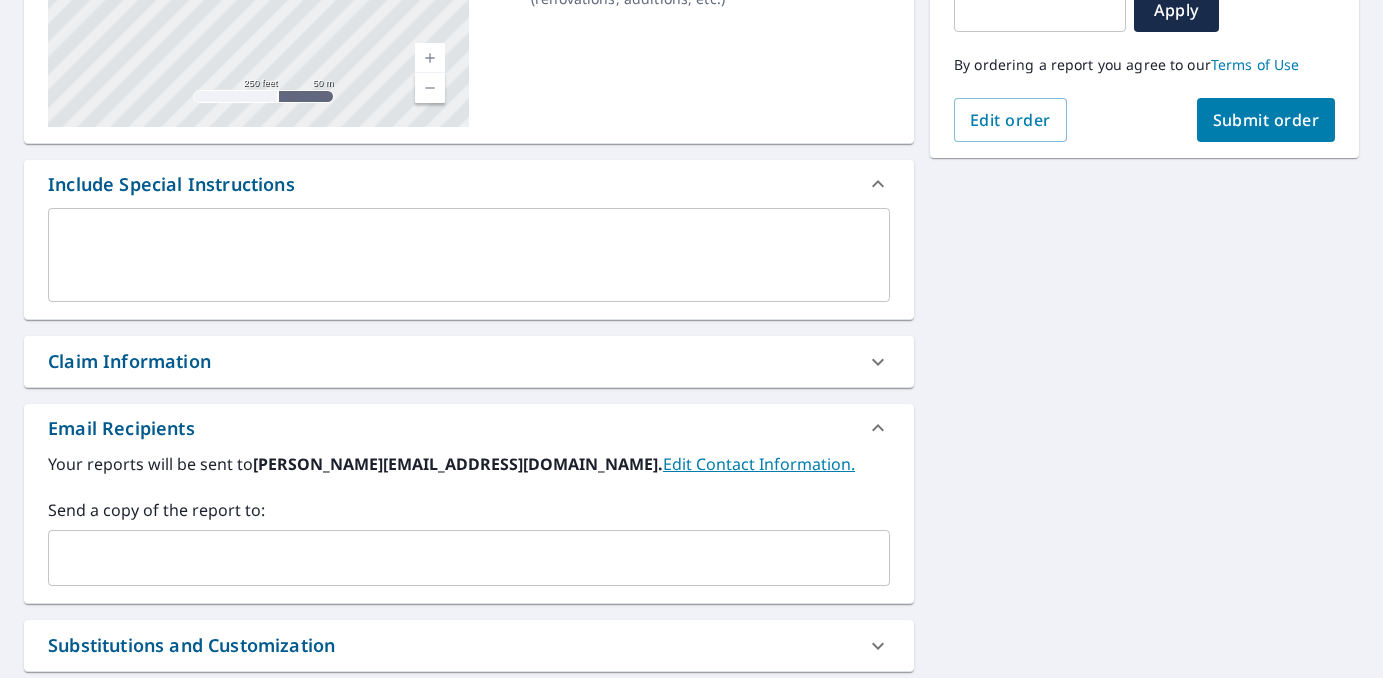 scroll, scrollTop: 399, scrollLeft: 0, axis: vertical 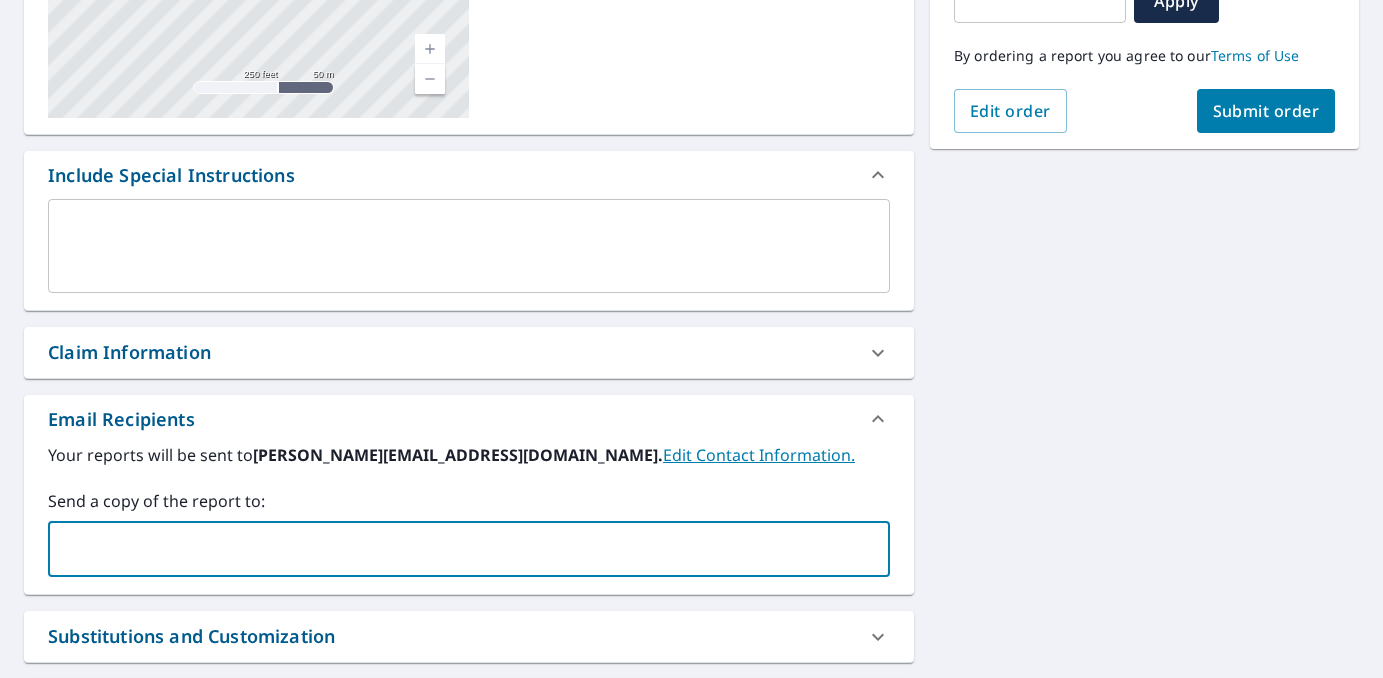 click at bounding box center [454, 549] 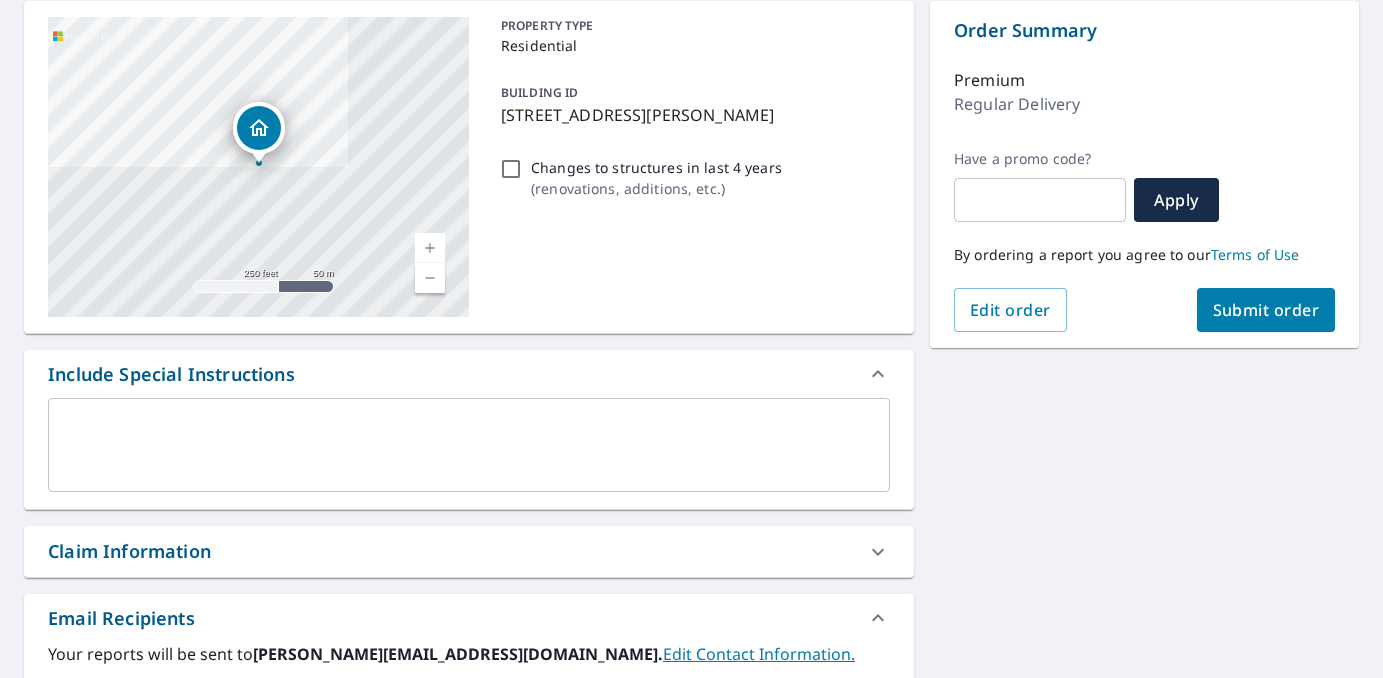 scroll, scrollTop: 178, scrollLeft: 0, axis: vertical 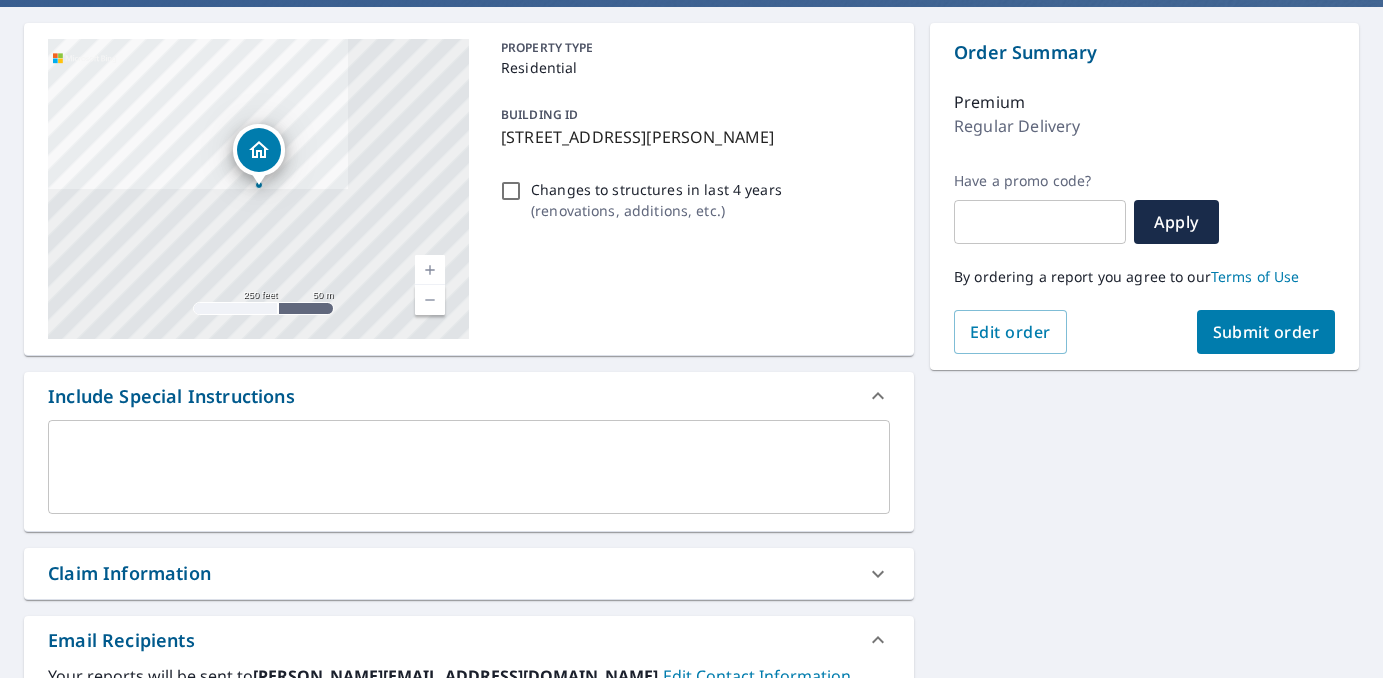 type on "[PERSON_NAME][EMAIL_ADDRESS][DOMAIN_NAME]" 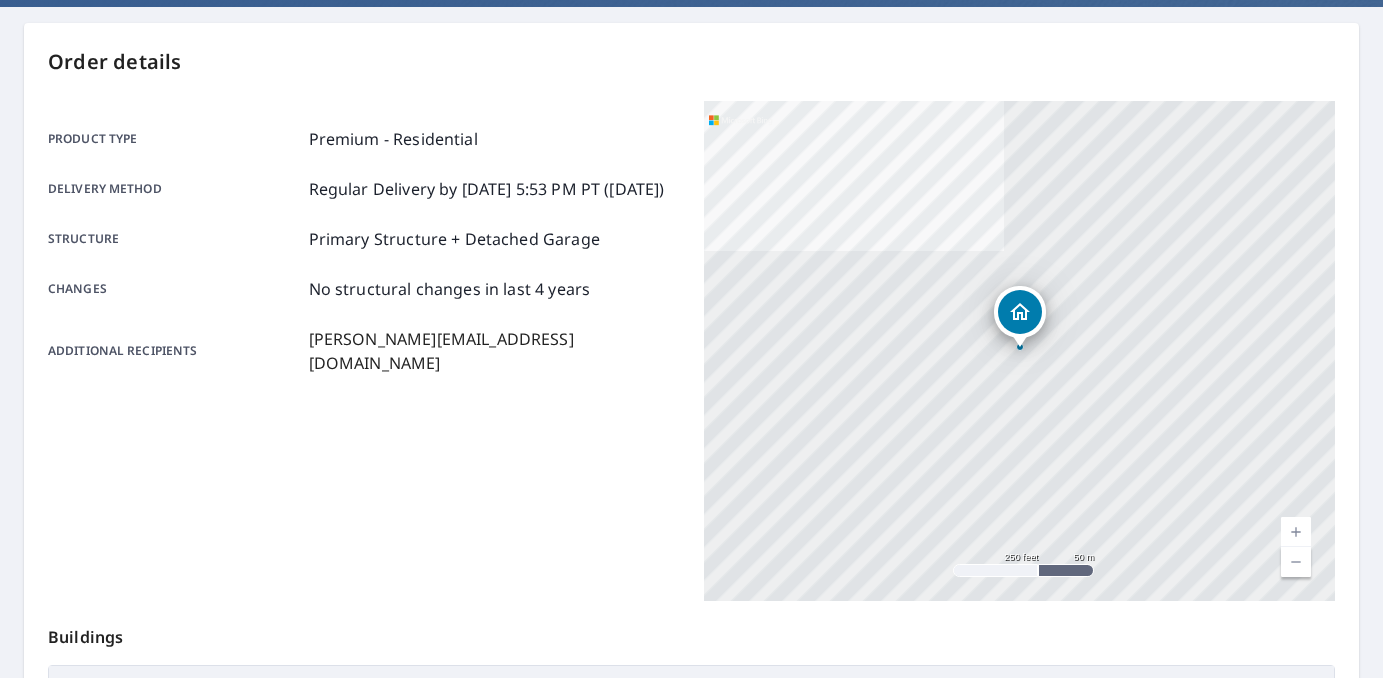 scroll, scrollTop: 0, scrollLeft: 0, axis: both 